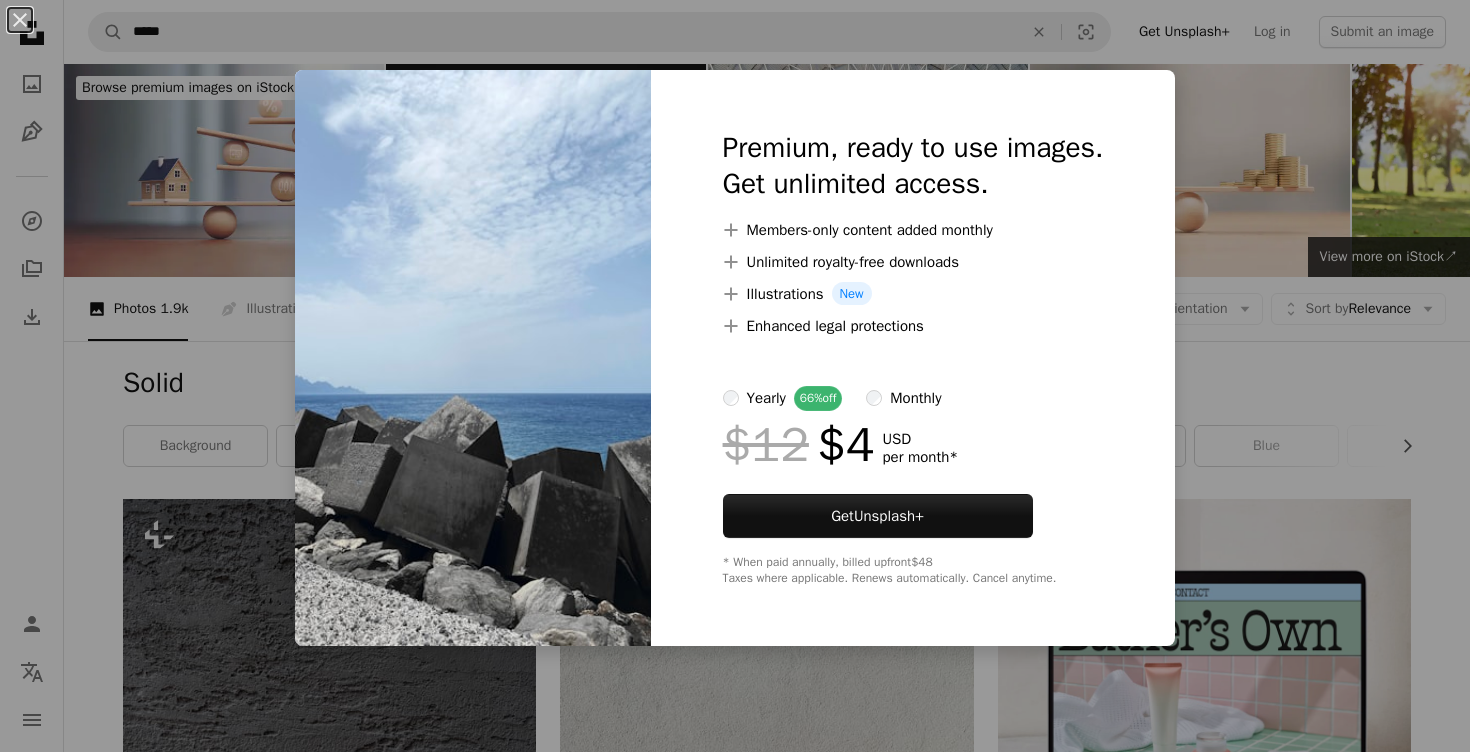 scroll, scrollTop: 701, scrollLeft: 0, axis: vertical 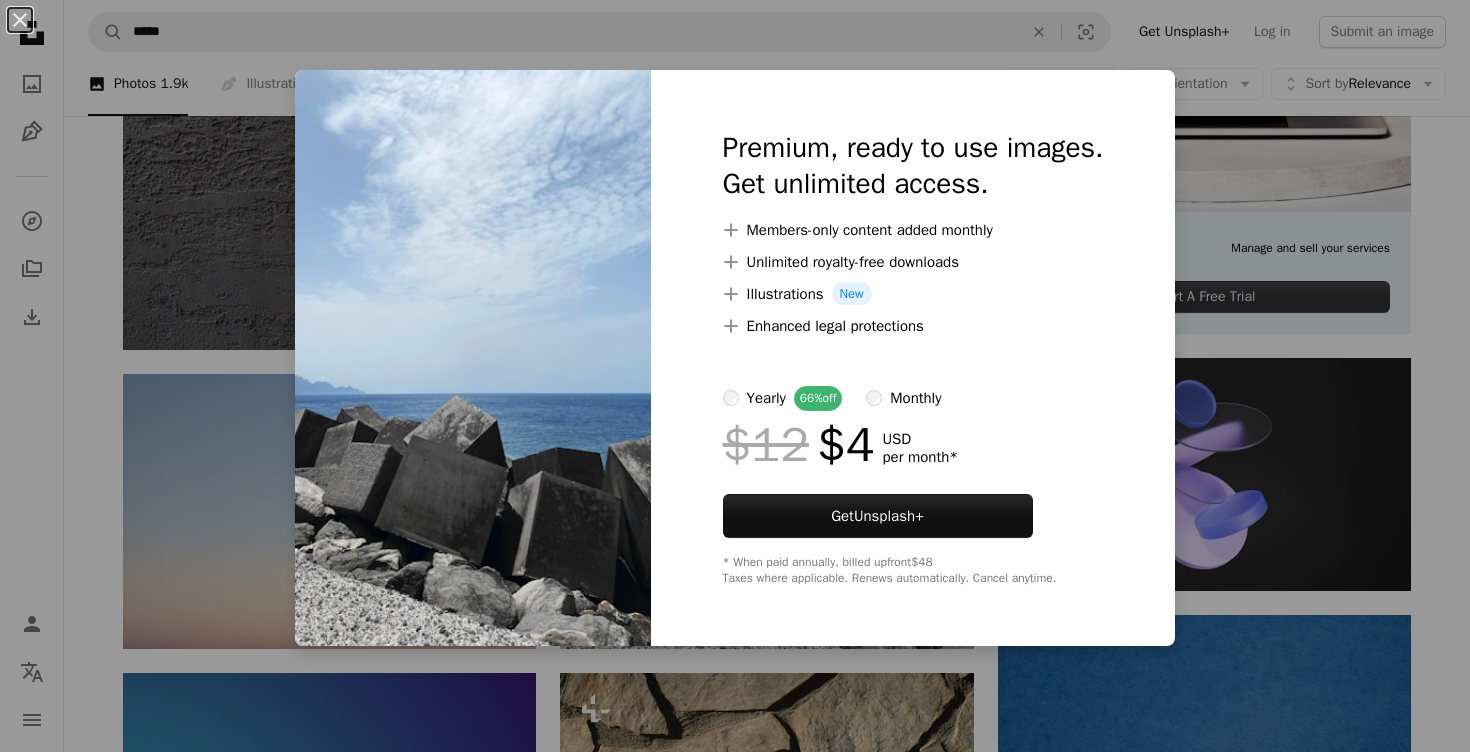 click on "An X shape Premium, ready to use images. Get unlimited access. A plus sign Members-only content added monthly A plus sign Unlimited royalty-free downloads A plus sign Illustrations  New A plus sign Enhanced legal protections yearly 66%  off monthly $12   $4 USD per month * Get  Unsplash+ * When paid annually, billed upfront  $48 Taxes where applicable. Renews automatically. Cancel anytime." at bounding box center (735, 376) 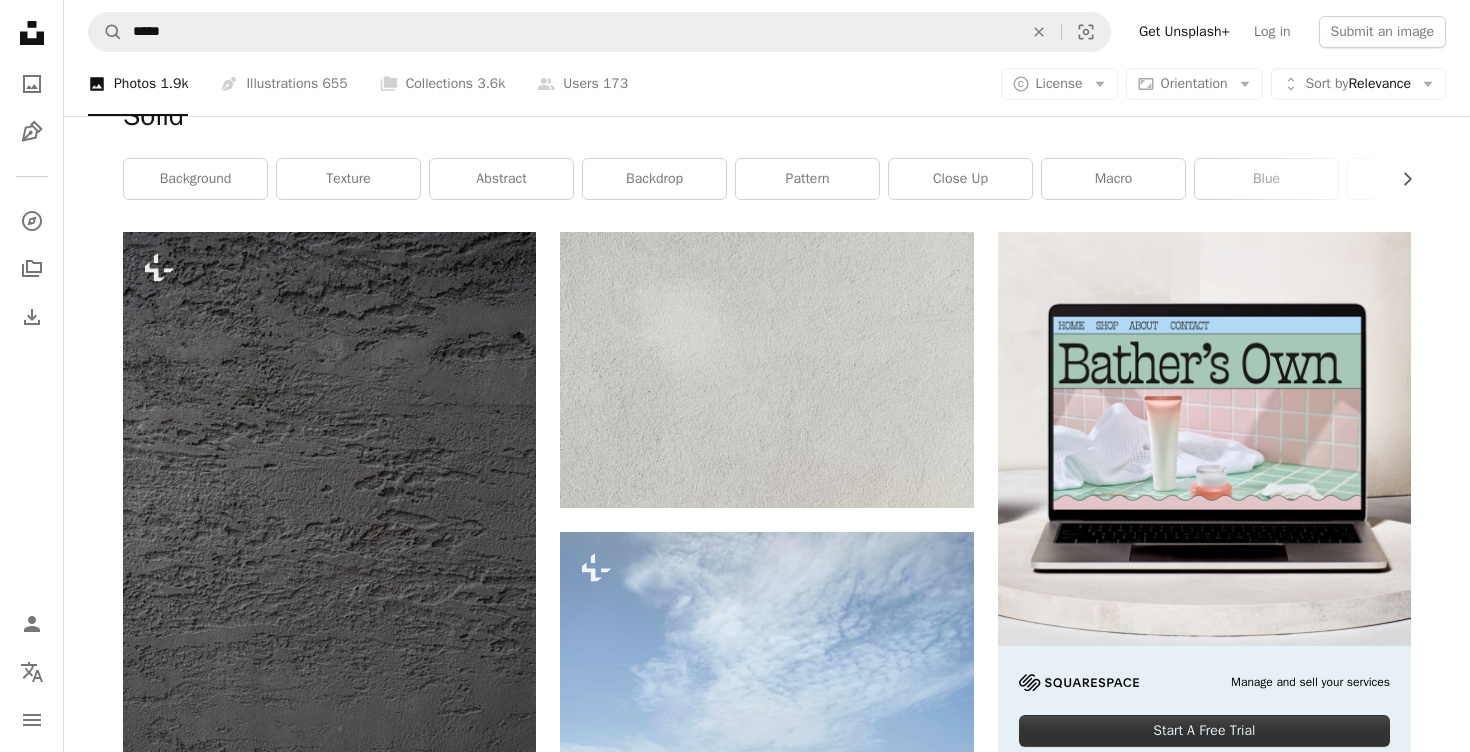 scroll, scrollTop: 0, scrollLeft: 0, axis: both 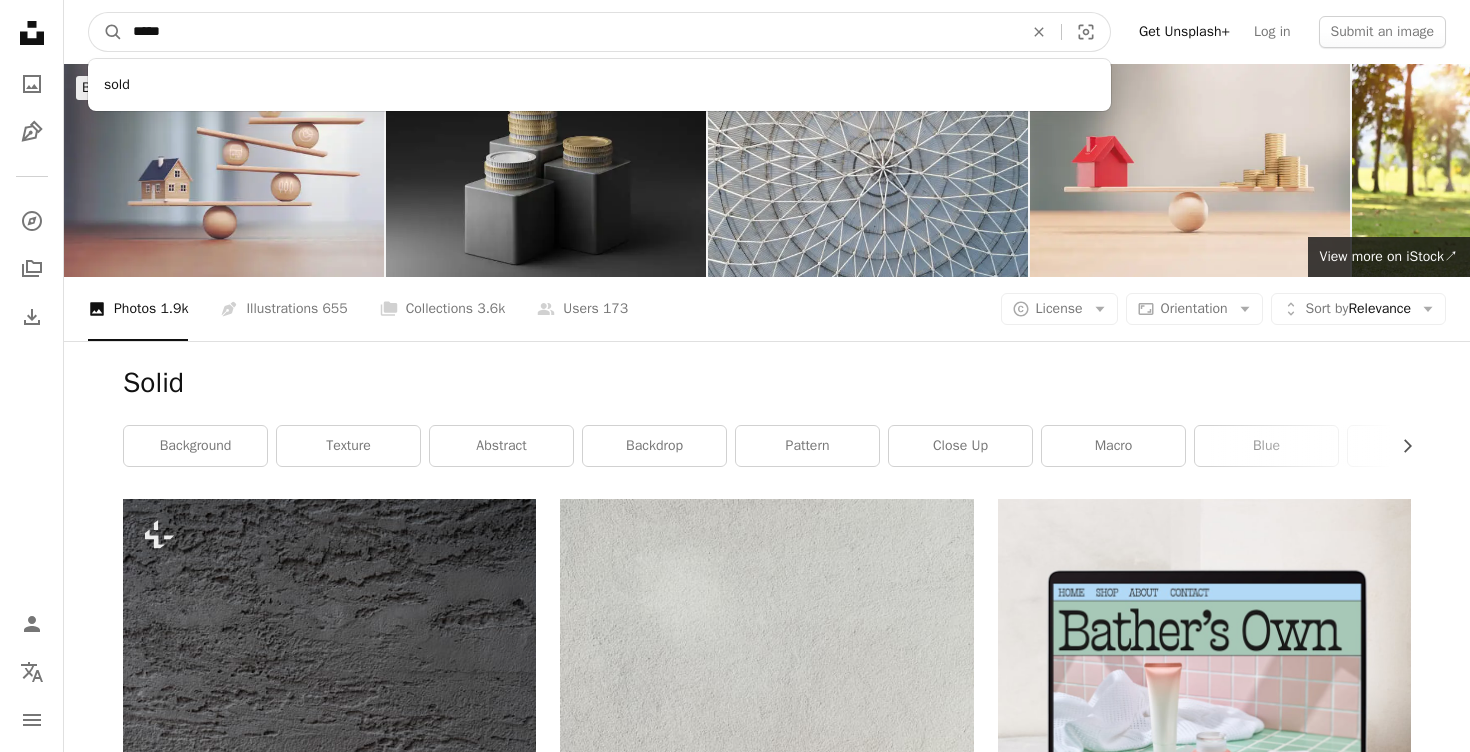 drag, startPoint x: 356, startPoint y: 37, endPoint x: 84, endPoint y: 14, distance: 272.9707 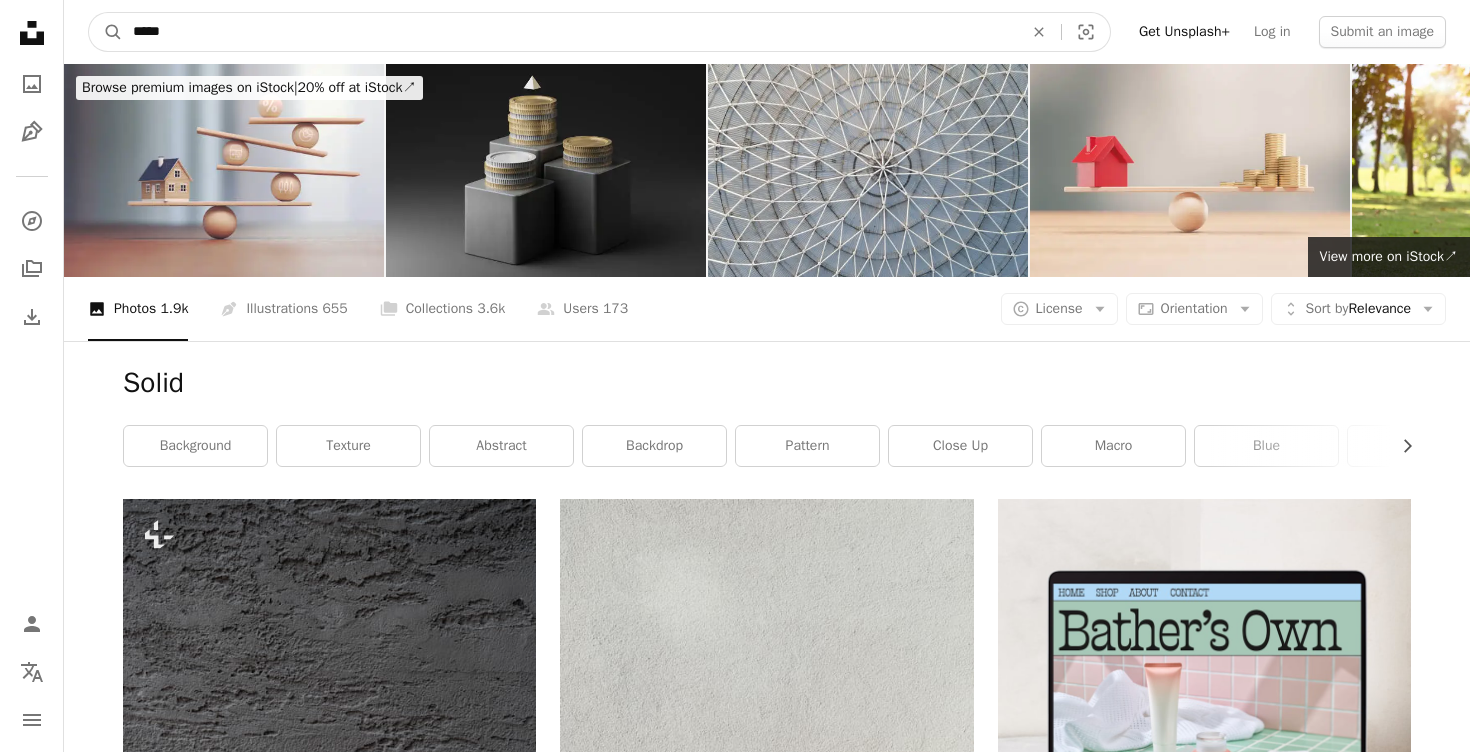 type on "******" 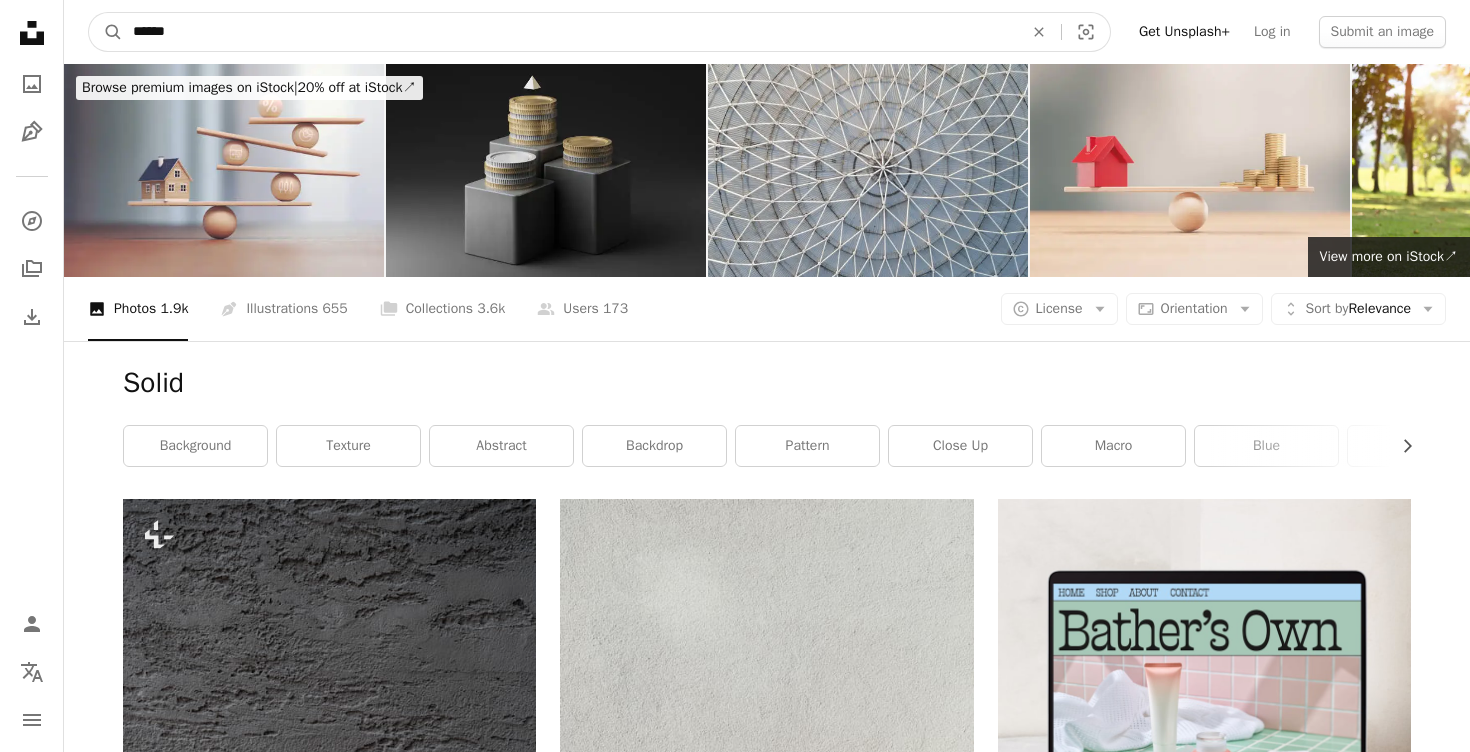 click on "A magnifying glass" at bounding box center (106, 32) 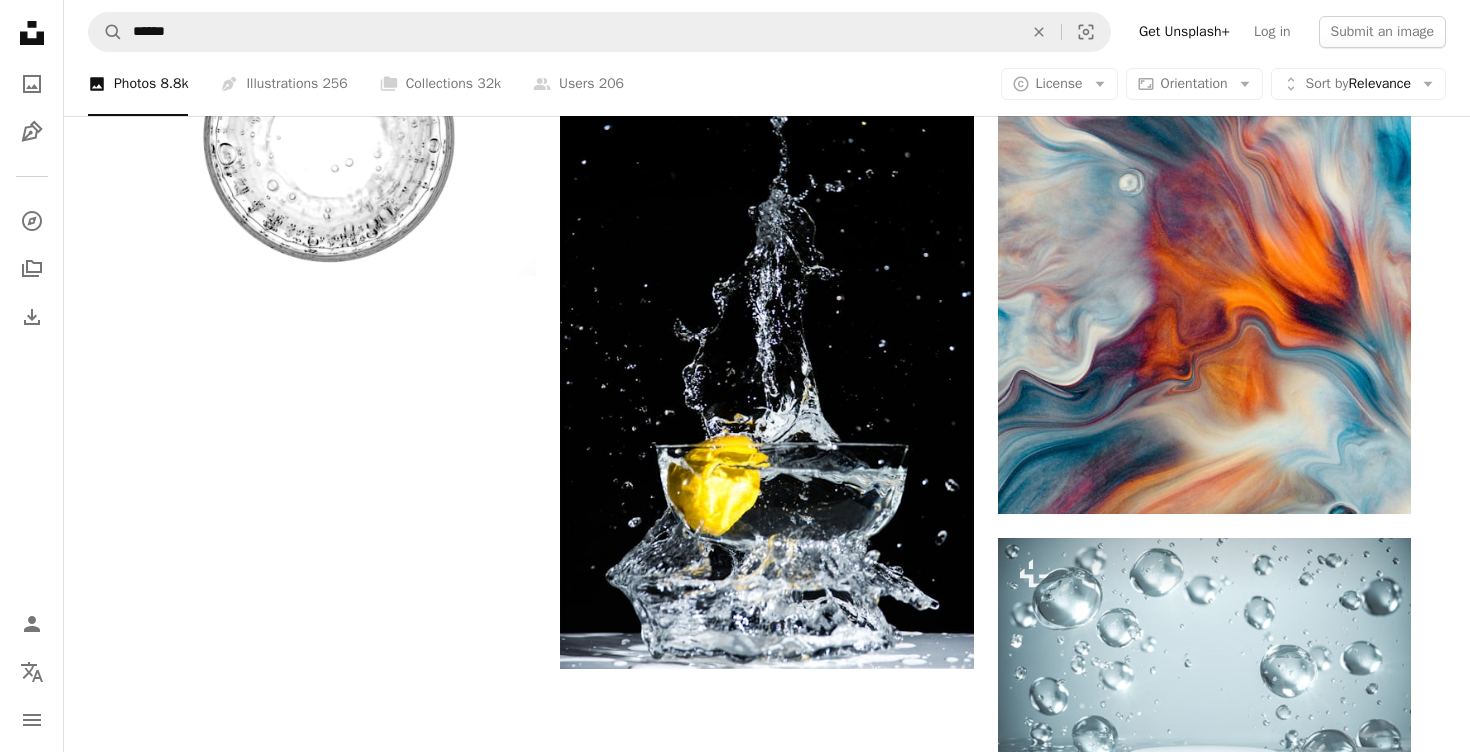 scroll, scrollTop: 3292, scrollLeft: 0, axis: vertical 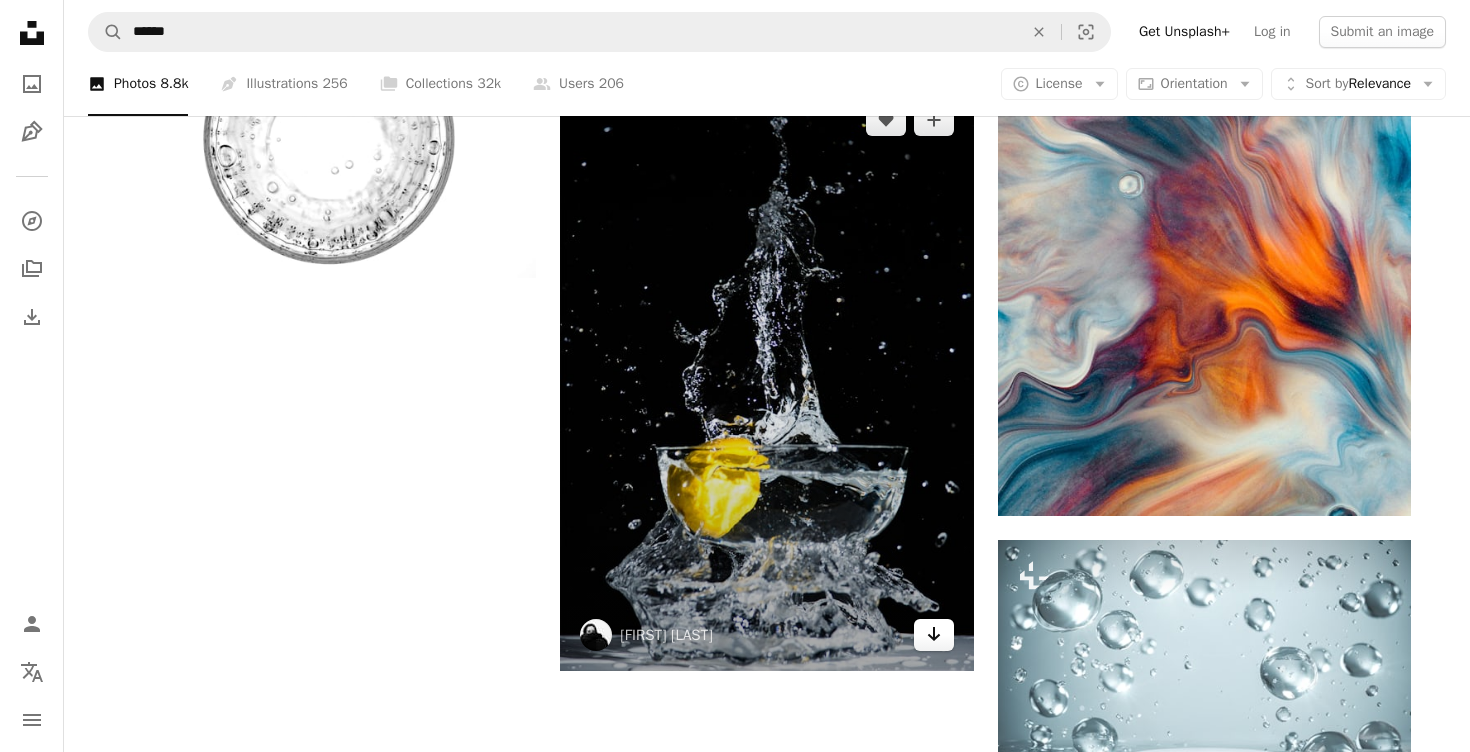 click on "Arrow pointing down" at bounding box center (934, 635) 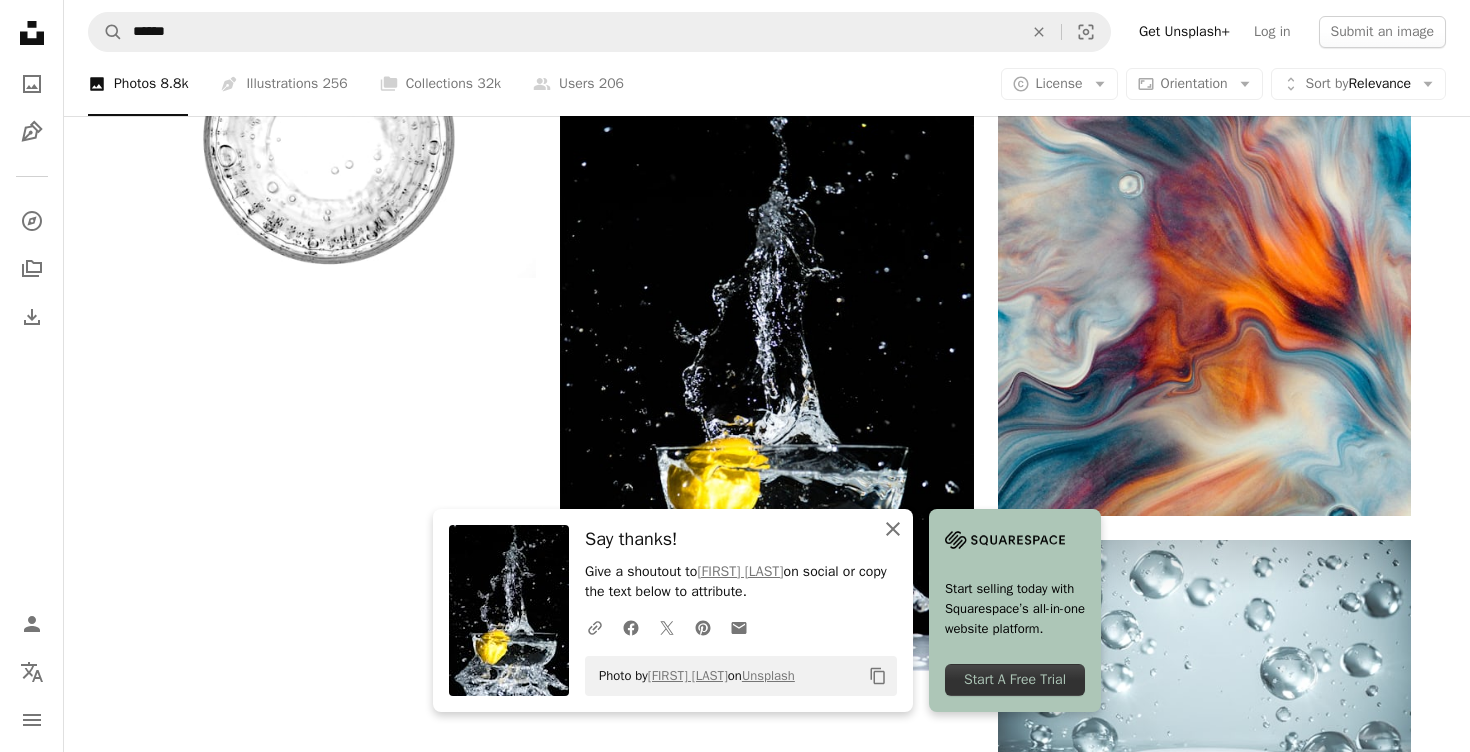 click 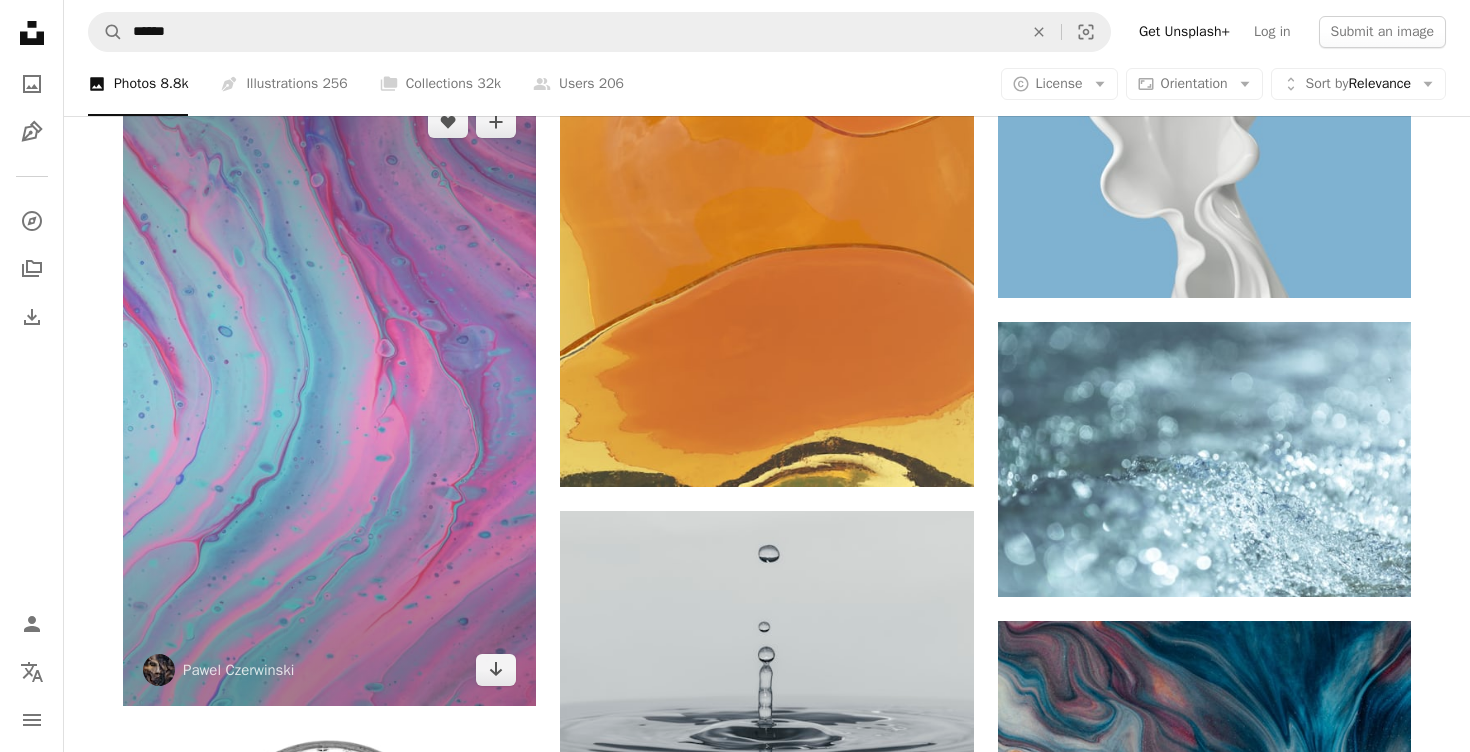 scroll, scrollTop: 2549, scrollLeft: 0, axis: vertical 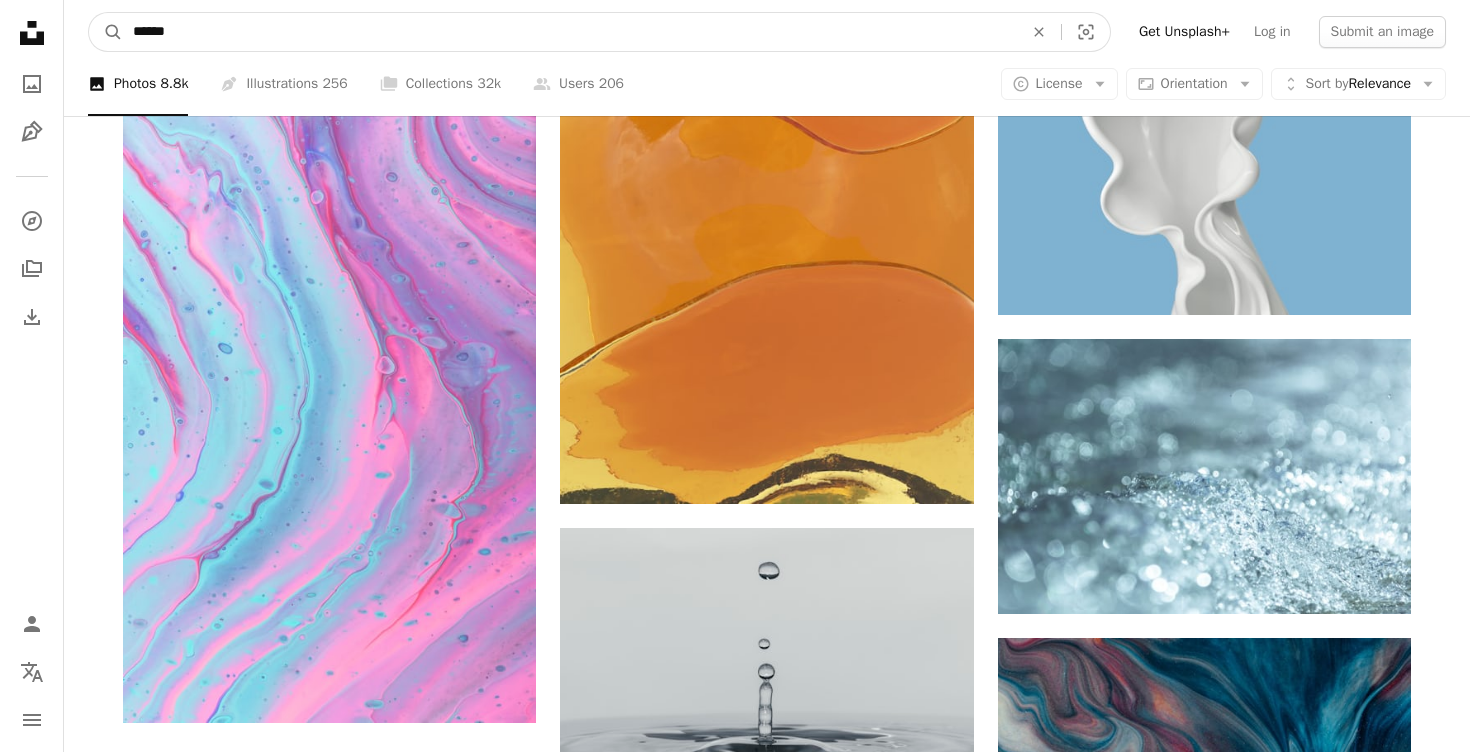 drag, startPoint x: 188, startPoint y: 28, endPoint x: 129, endPoint y: 27, distance: 59.008472 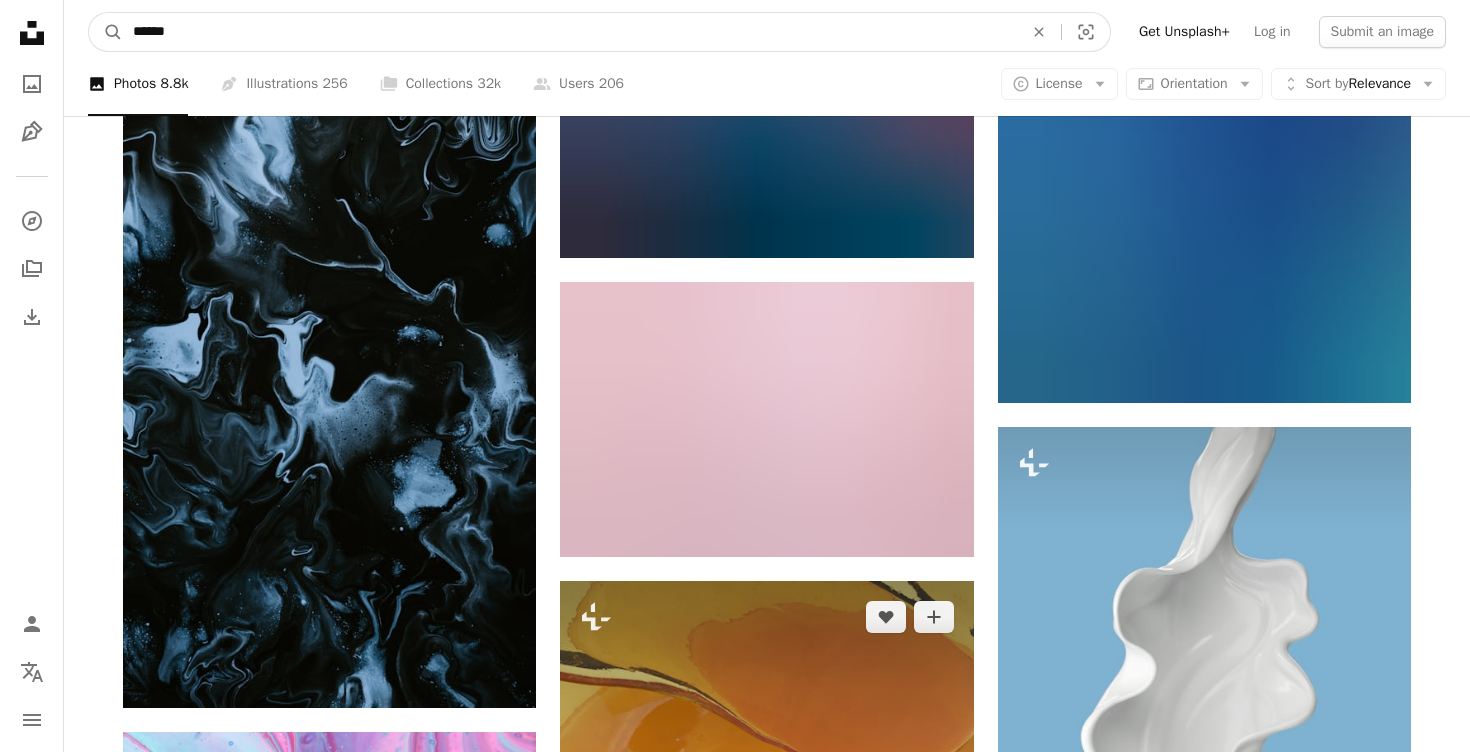 scroll, scrollTop: 1913, scrollLeft: 0, axis: vertical 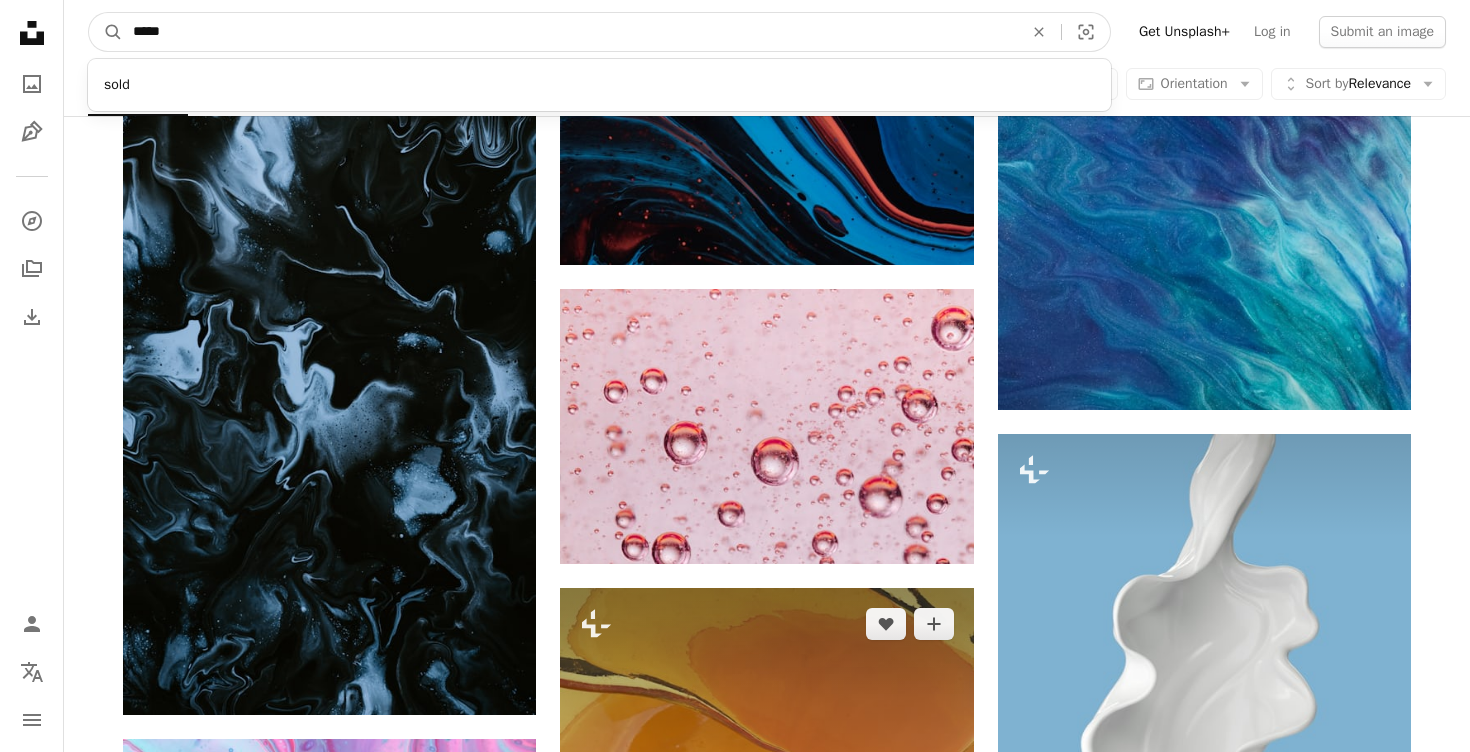 type on "*****" 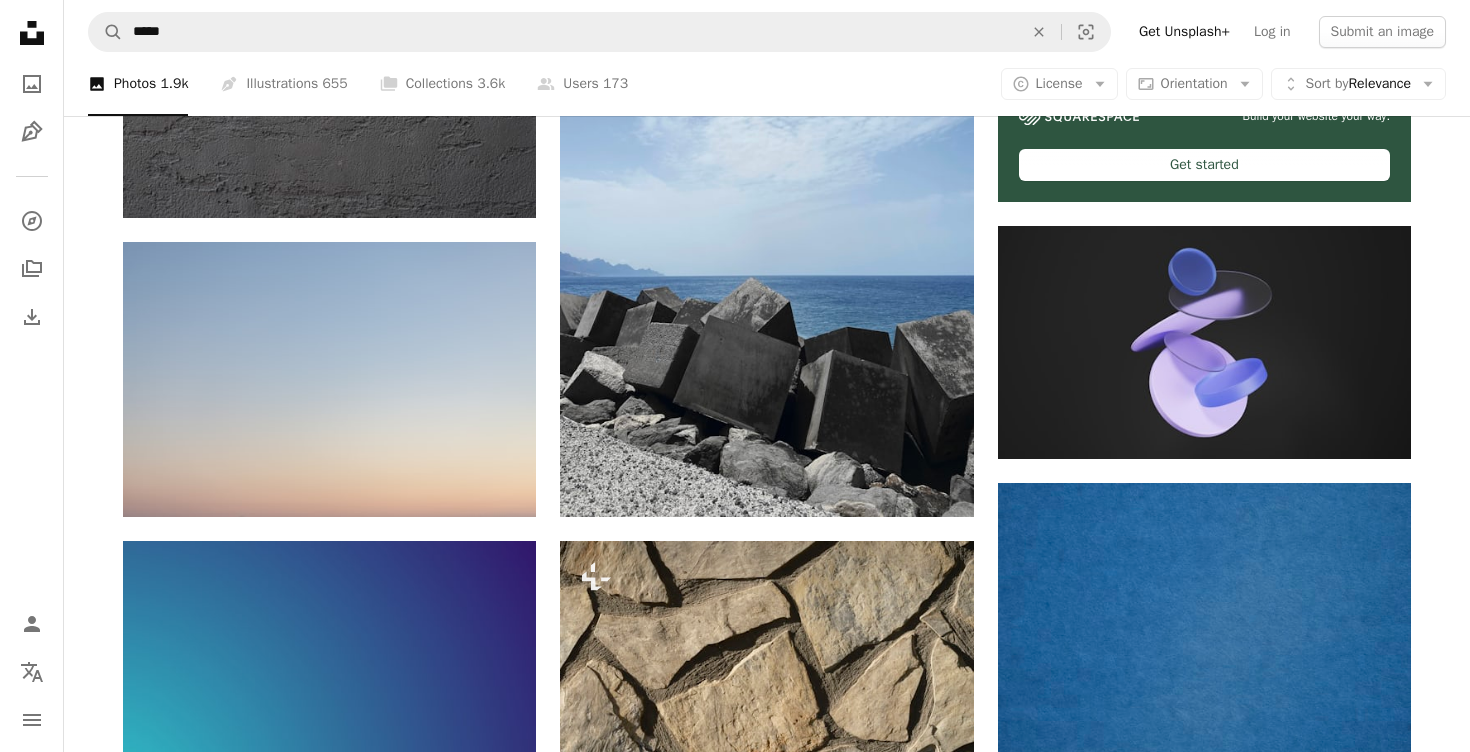 scroll, scrollTop: 867, scrollLeft: 0, axis: vertical 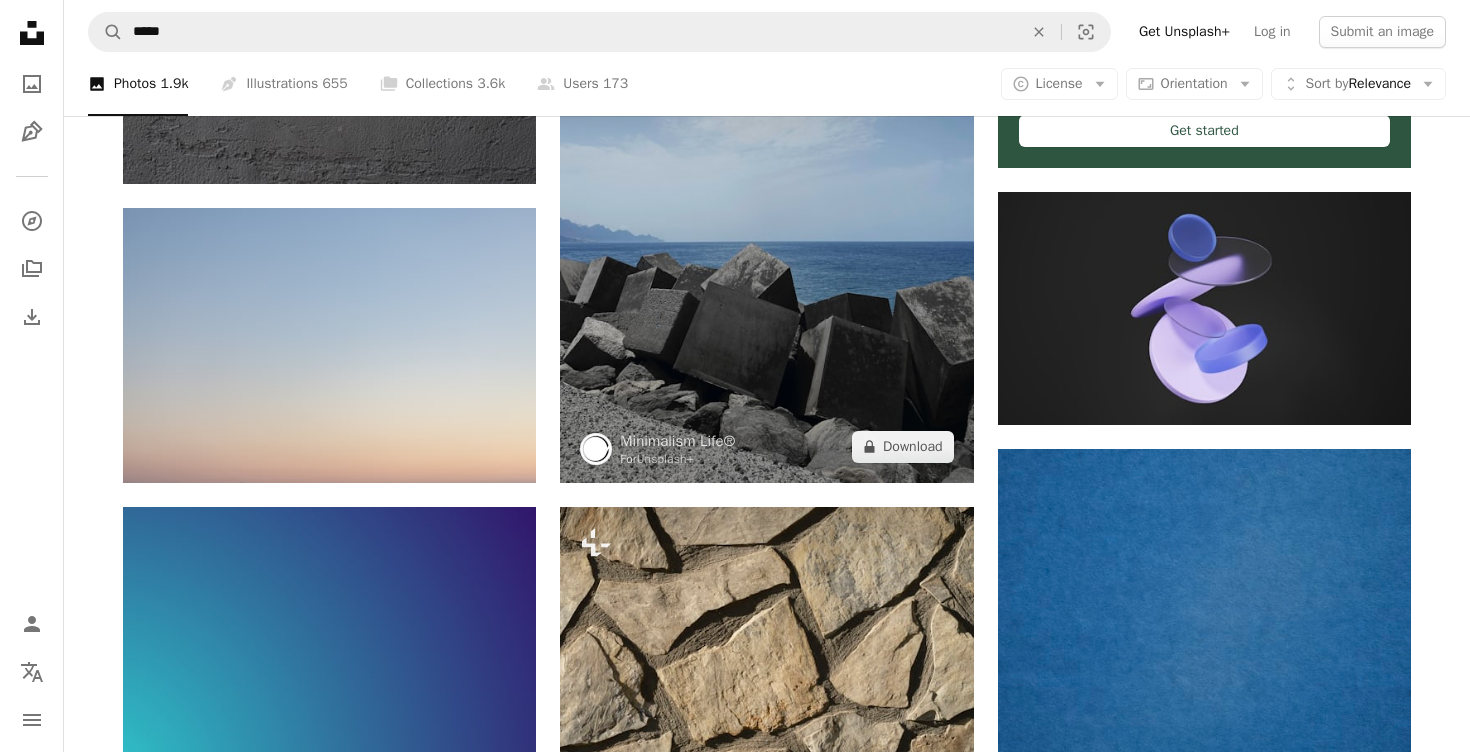 click at bounding box center [766, 207] 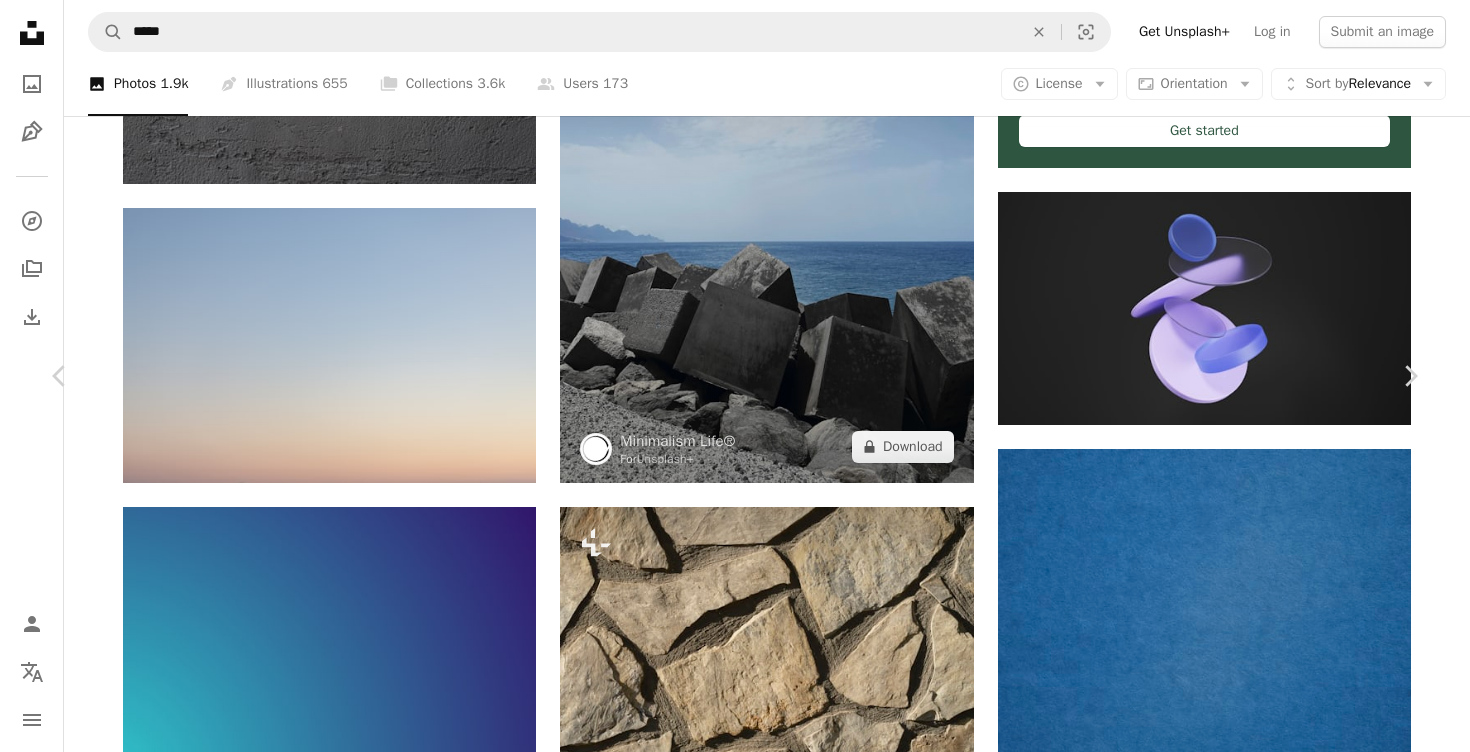 scroll, scrollTop: 677, scrollLeft: 0, axis: vertical 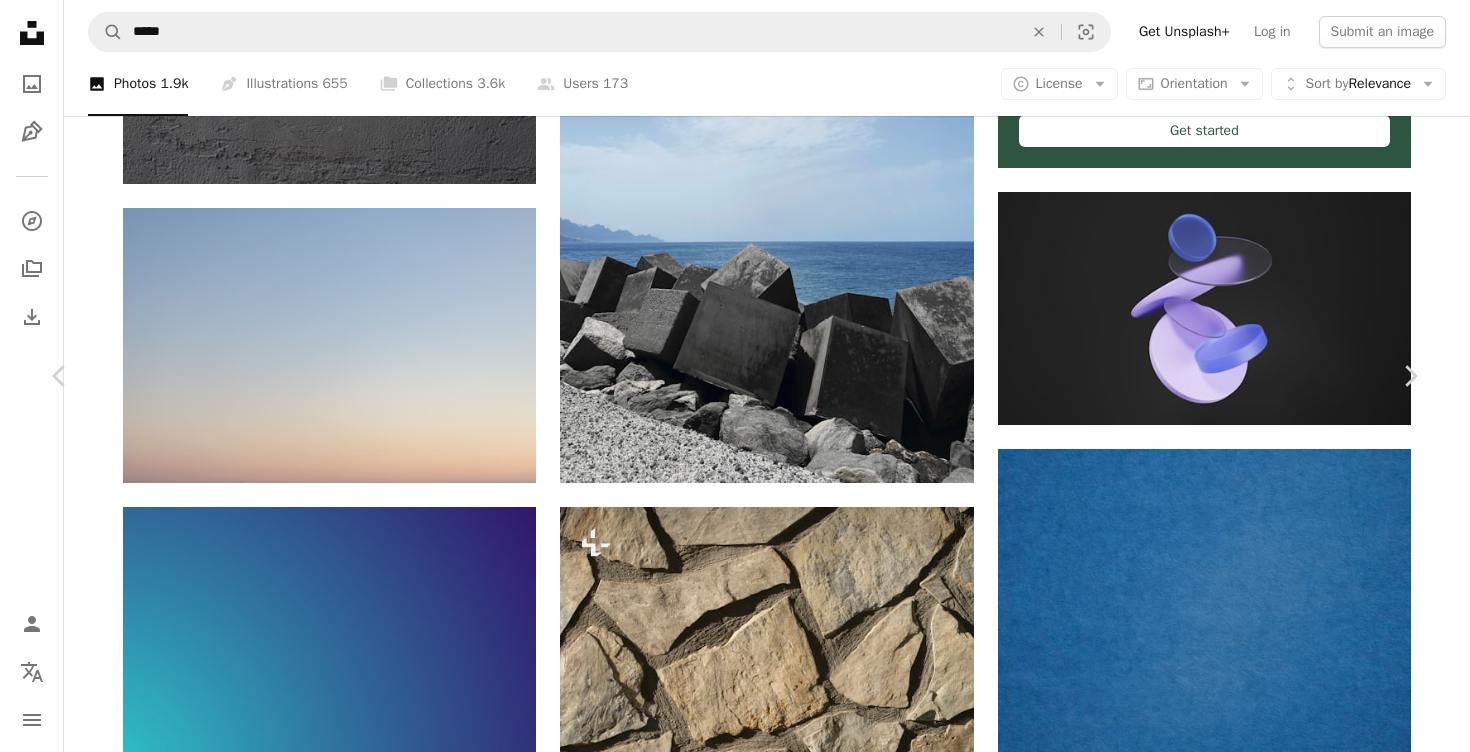 click on "Gran Canaria, Spain" at bounding box center (735, 4202) 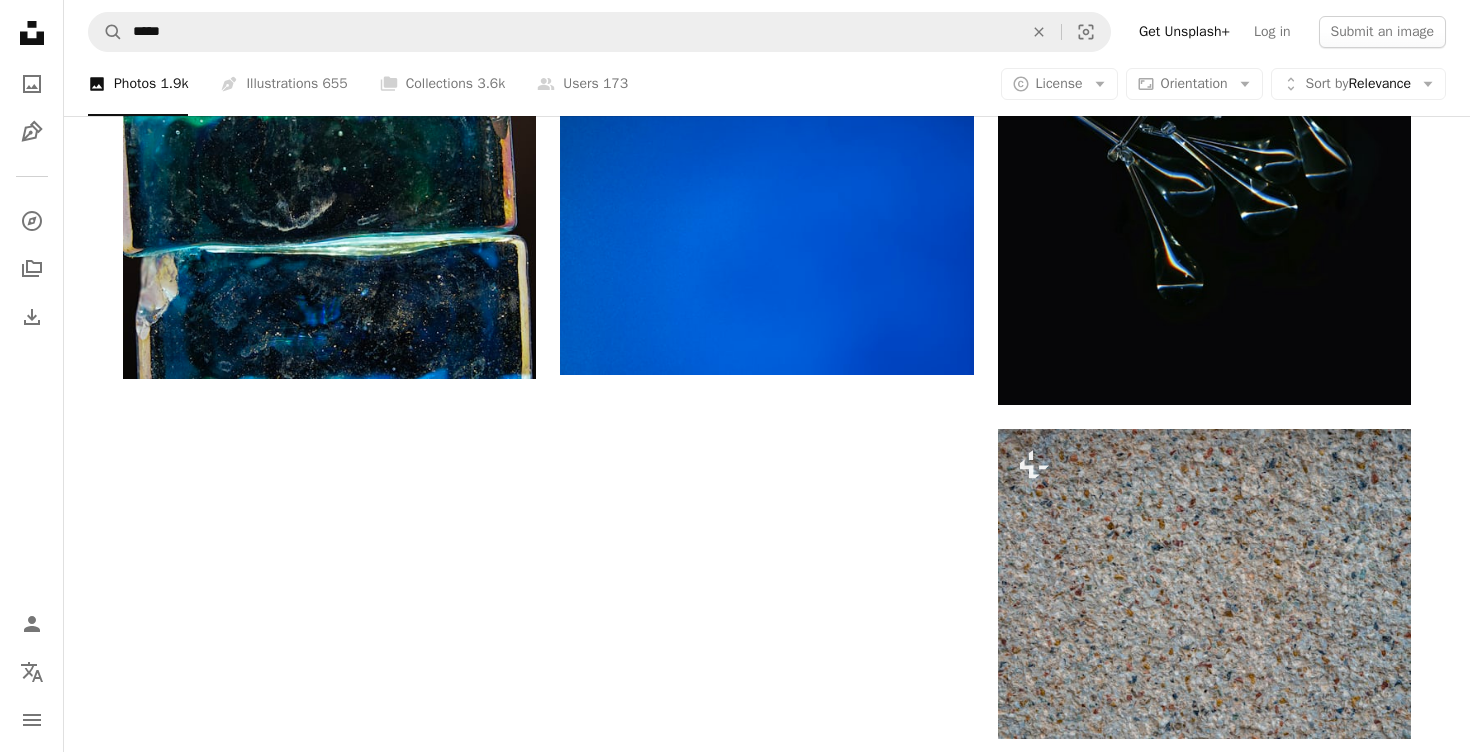 scroll, scrollTop: 2545, scrollLeft: 0, axis: vertical 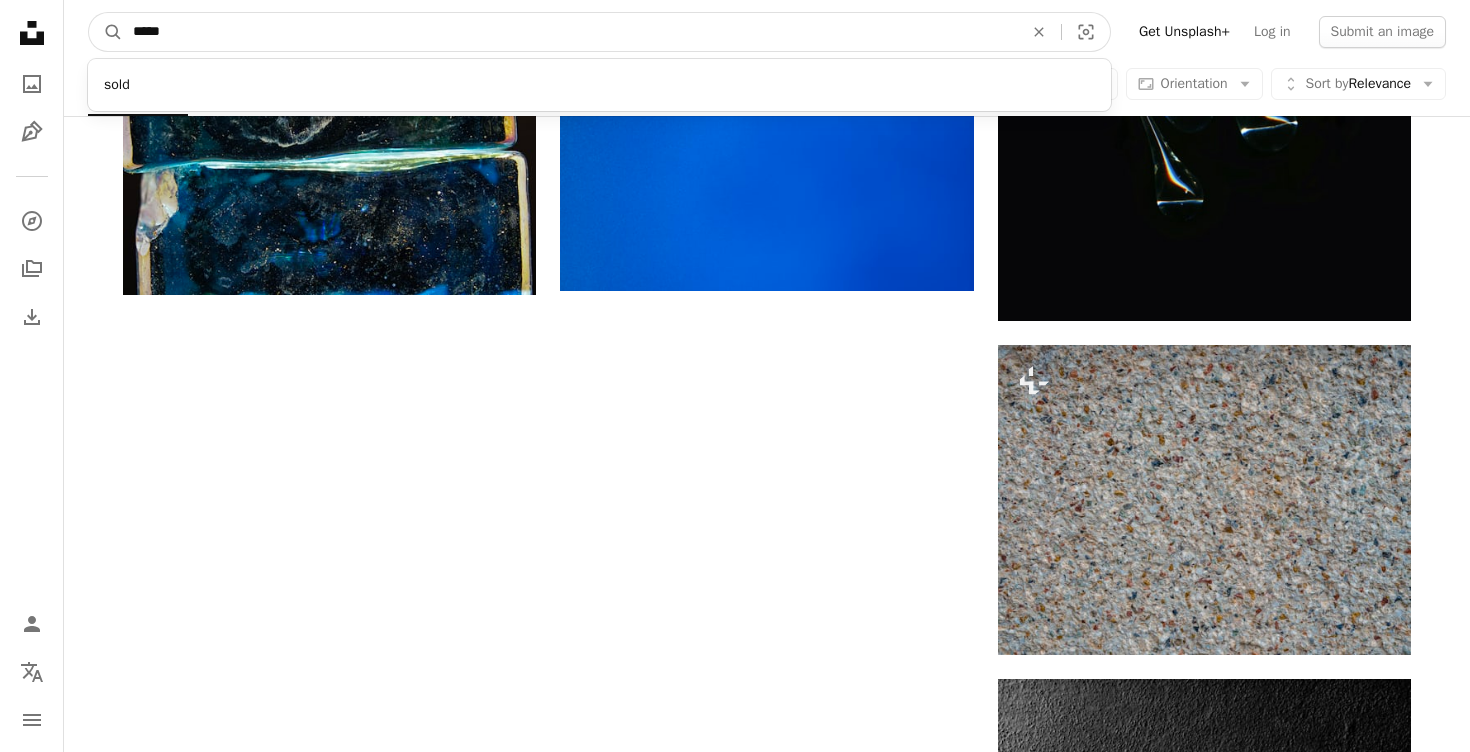drag, startPoint x: 209, startPoint y: 40, endPoint x: 76, endPoint y: 22, distance: 134.21252 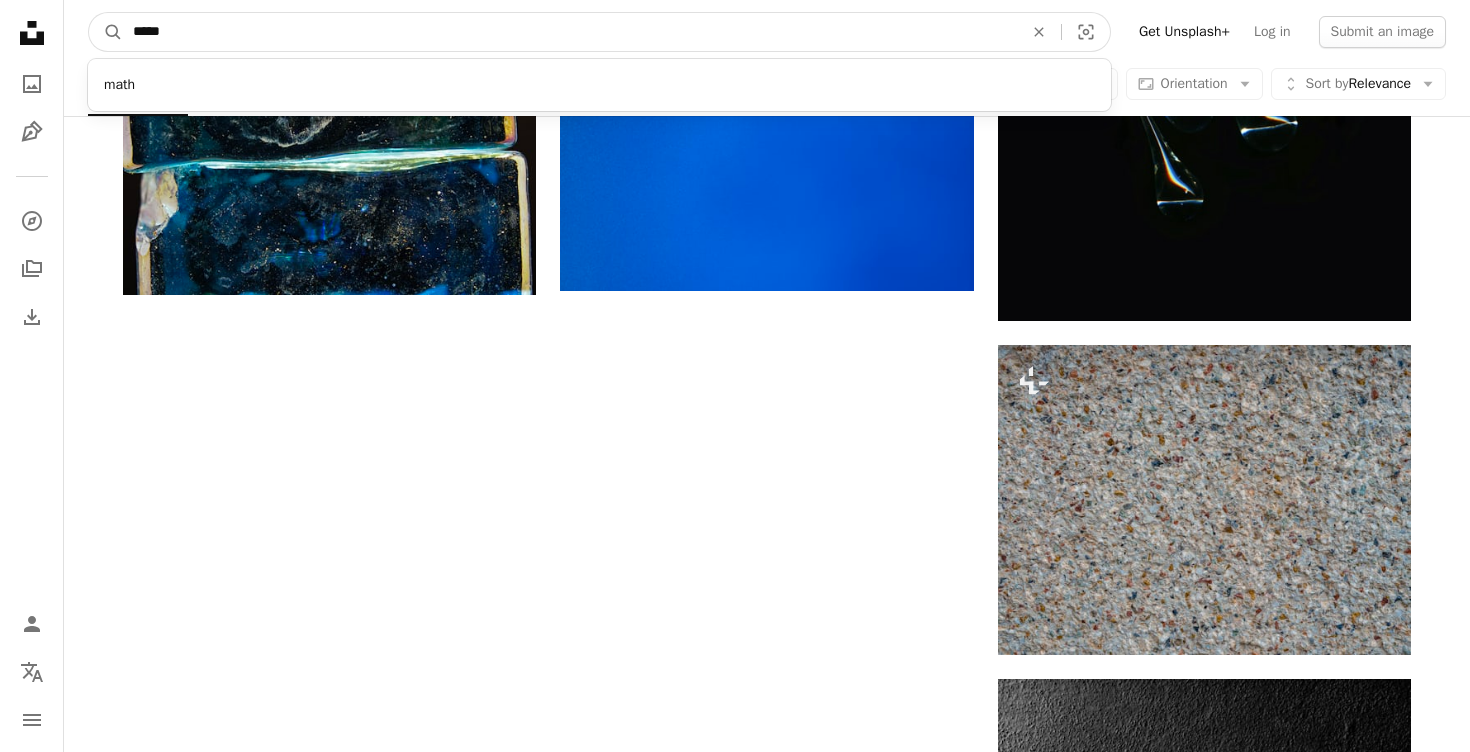 type on "******" 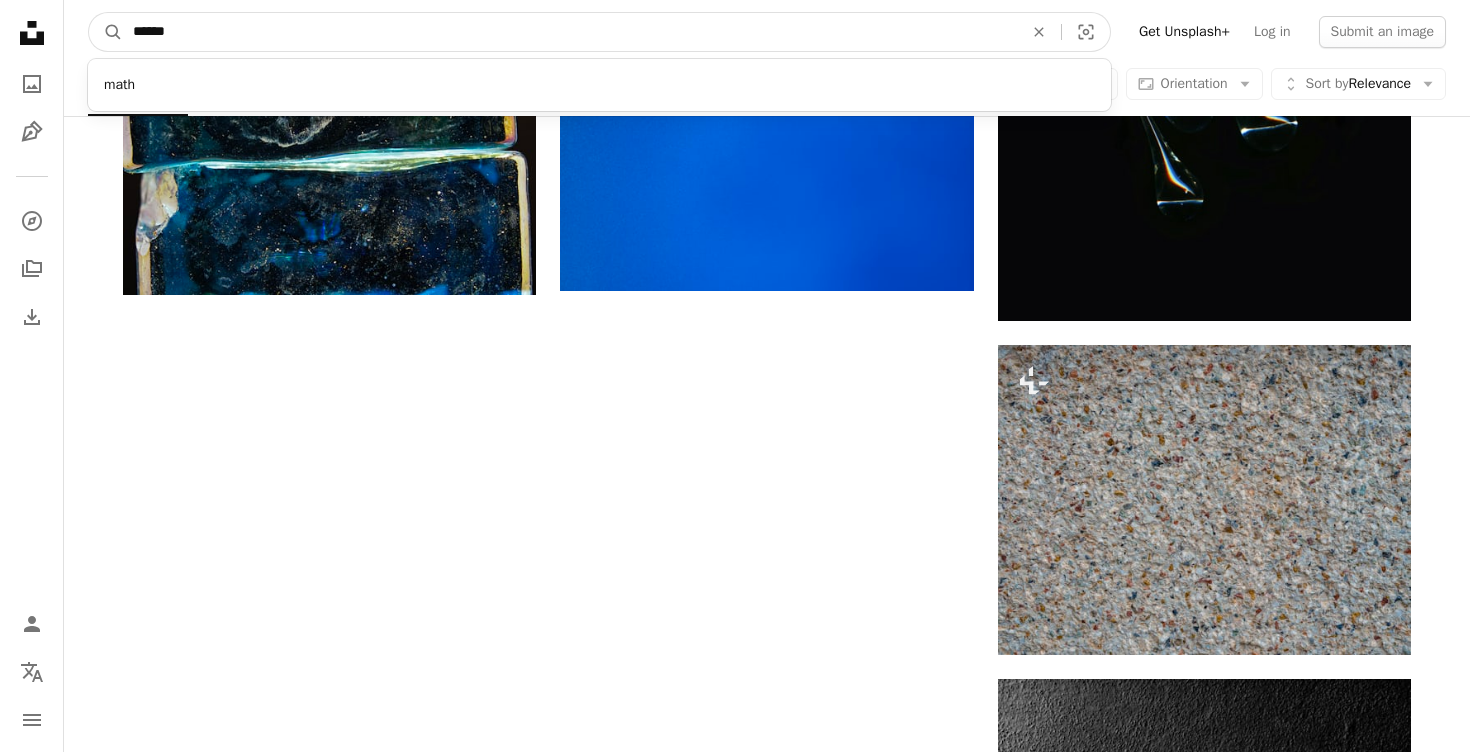 click on "A magnifying glass" at bounding box center (106, 32) 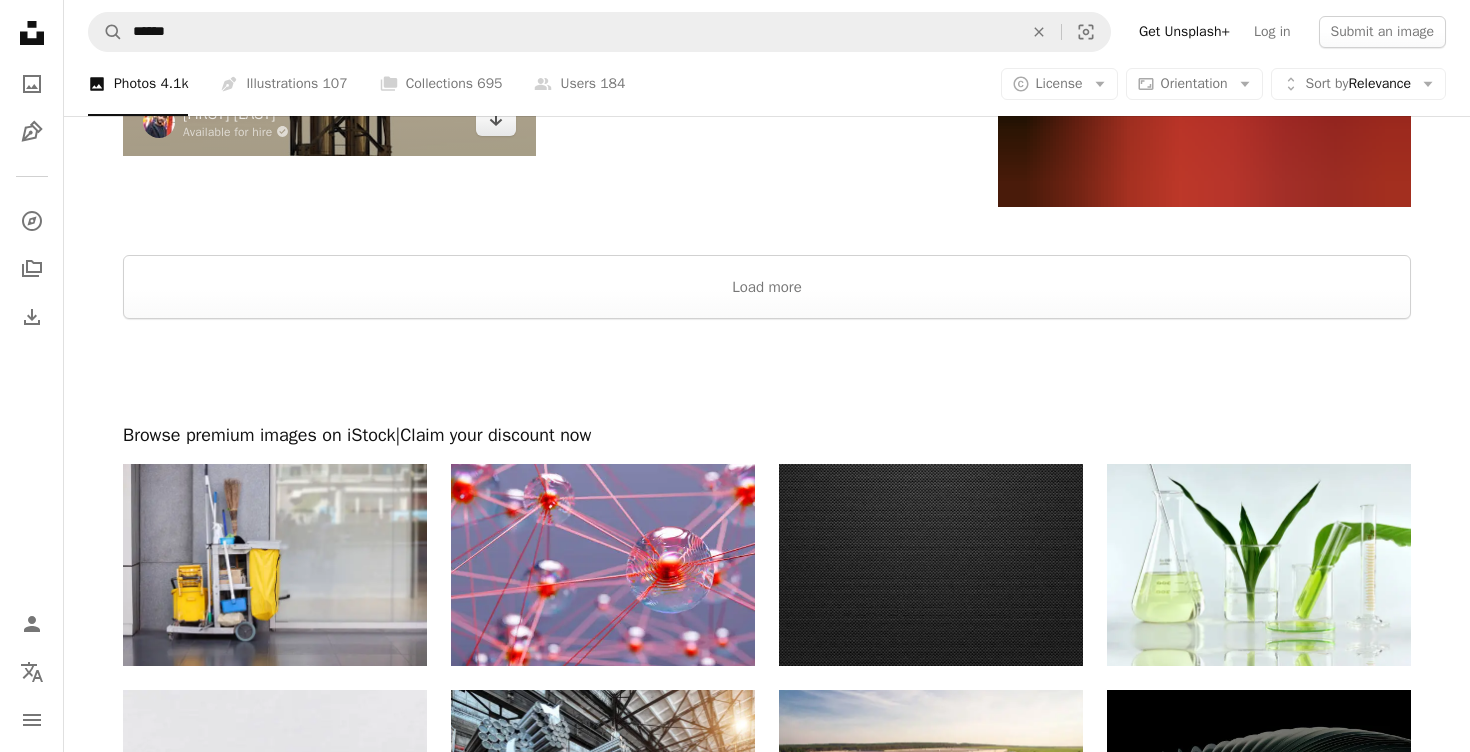 scroll, scrollTop: 3347, scrollLeft: 0, axis: vertical 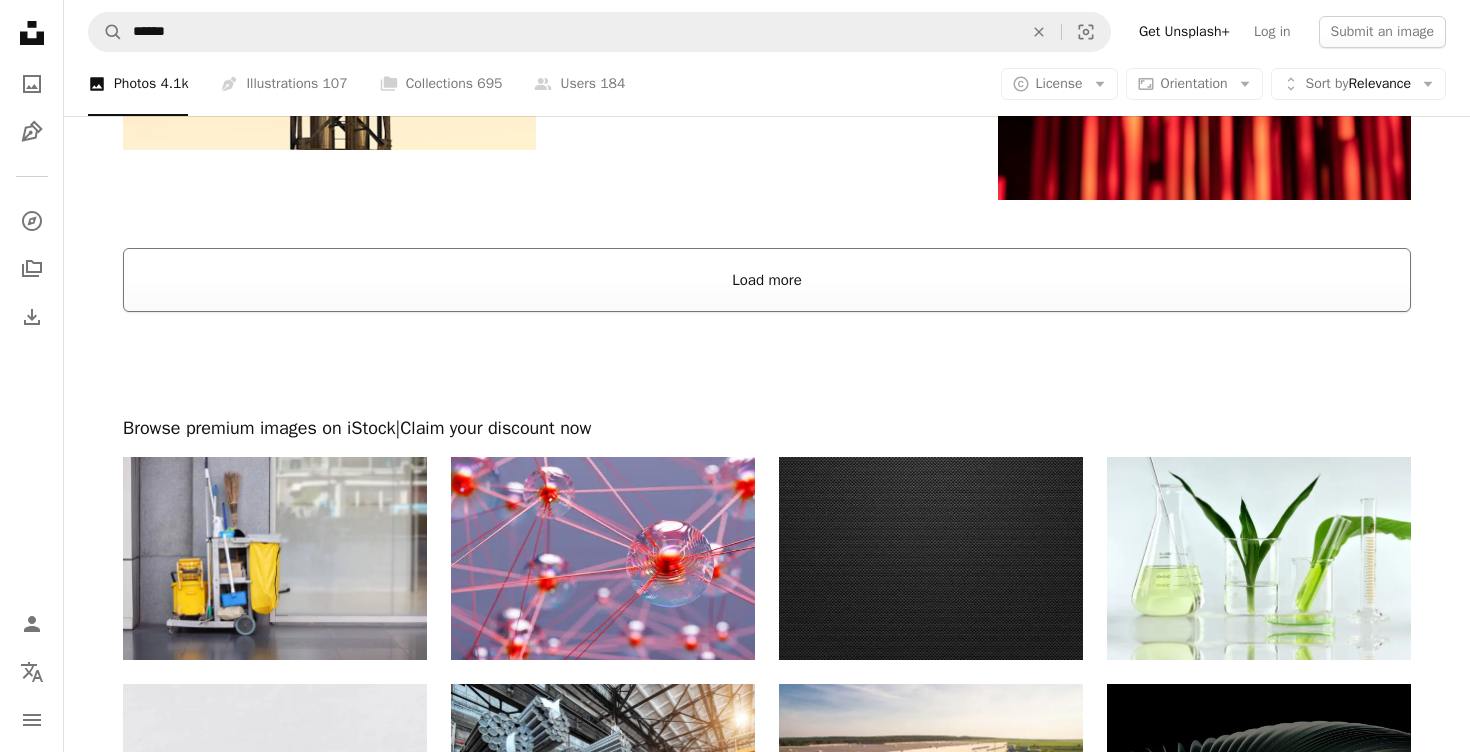 click on "Load more" at bounding box center [767, 280] 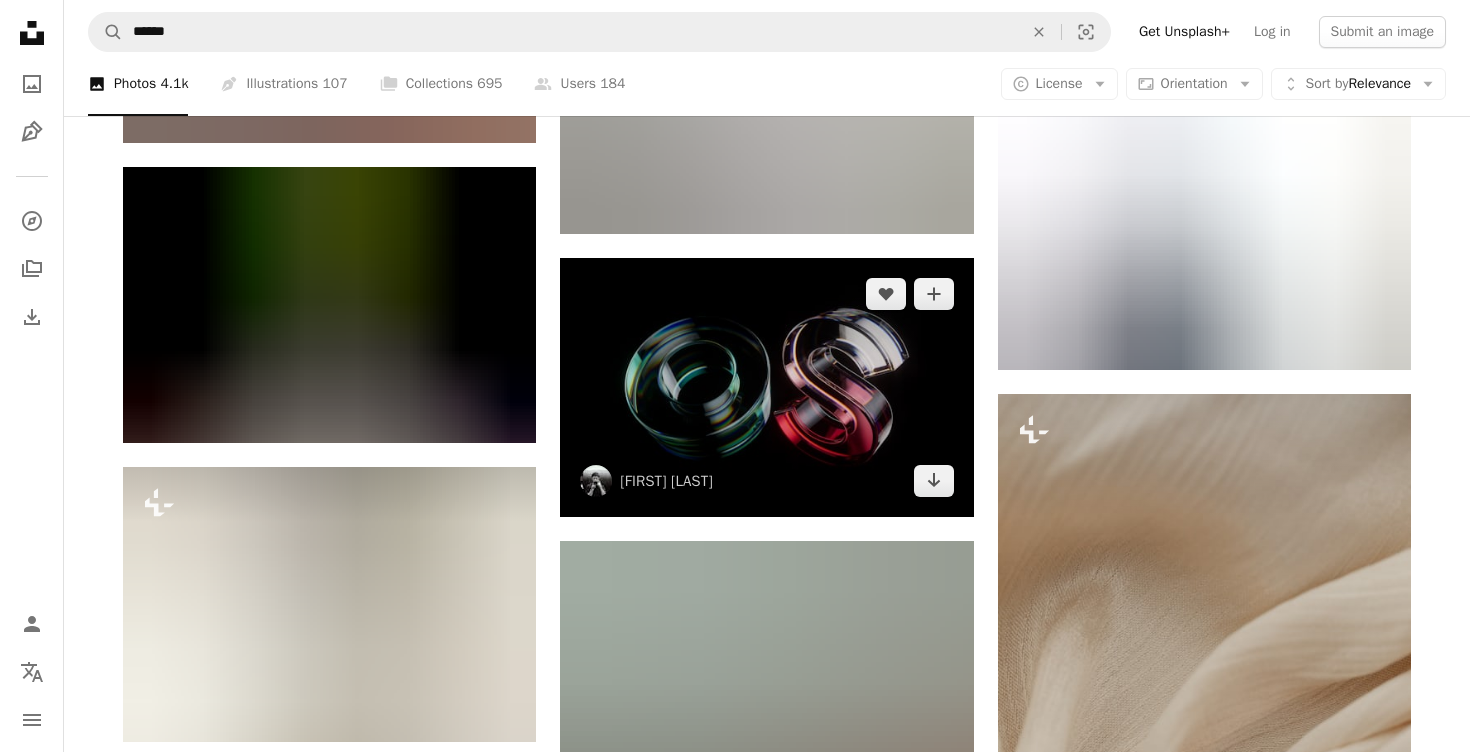 scroll, scrollTop: 47705, scrollLeft: 0, axis: vertical 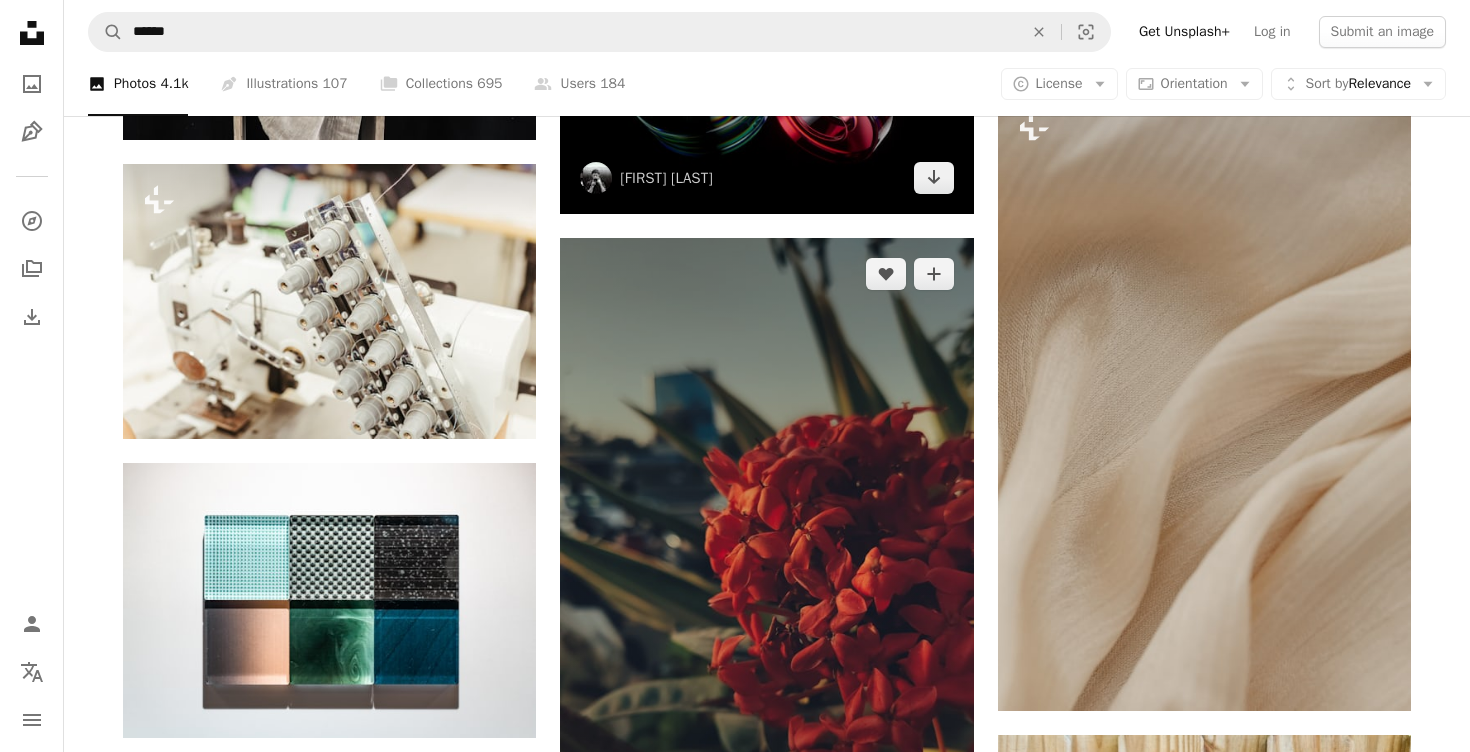 click at bounding box center [766, 605] 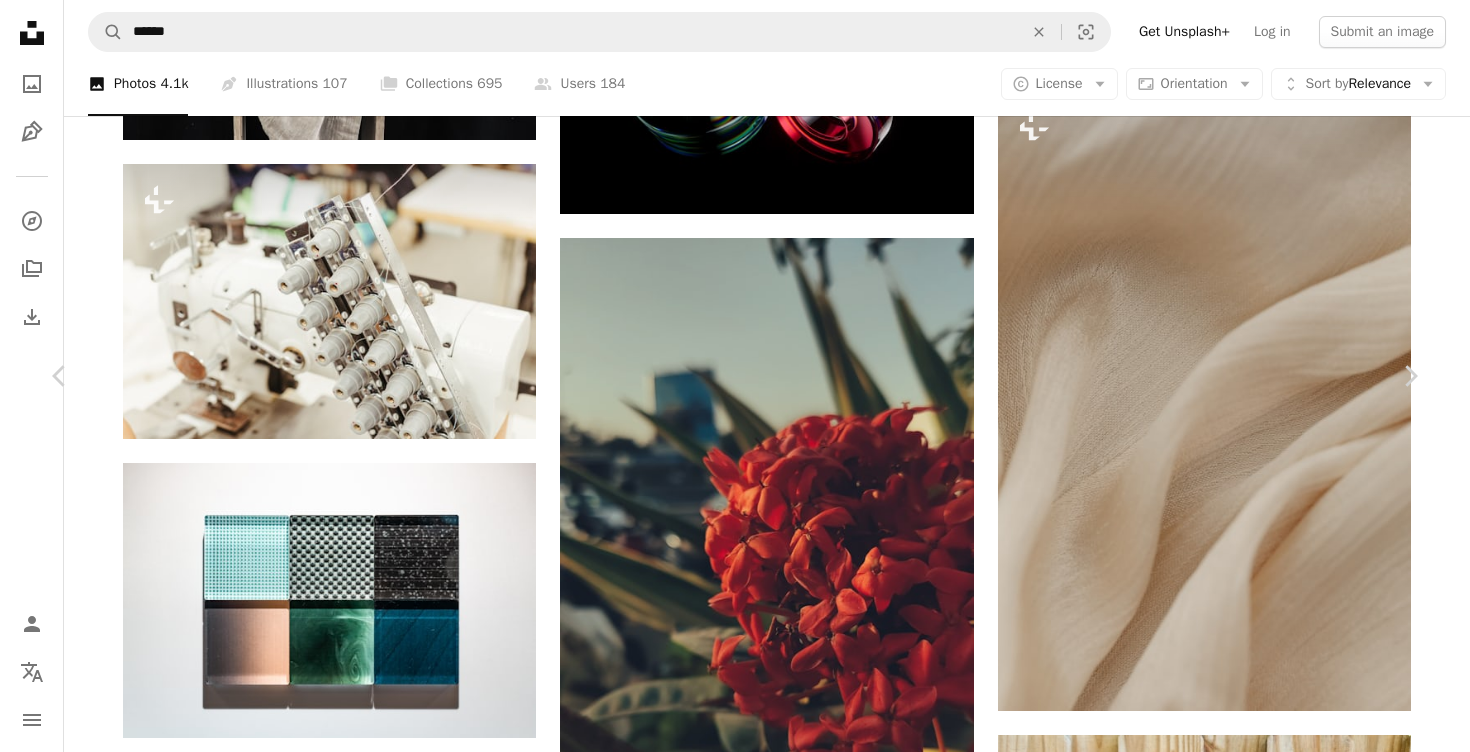 scroll, scrollTop: 346, scrollLeft: 0, axis: vertical 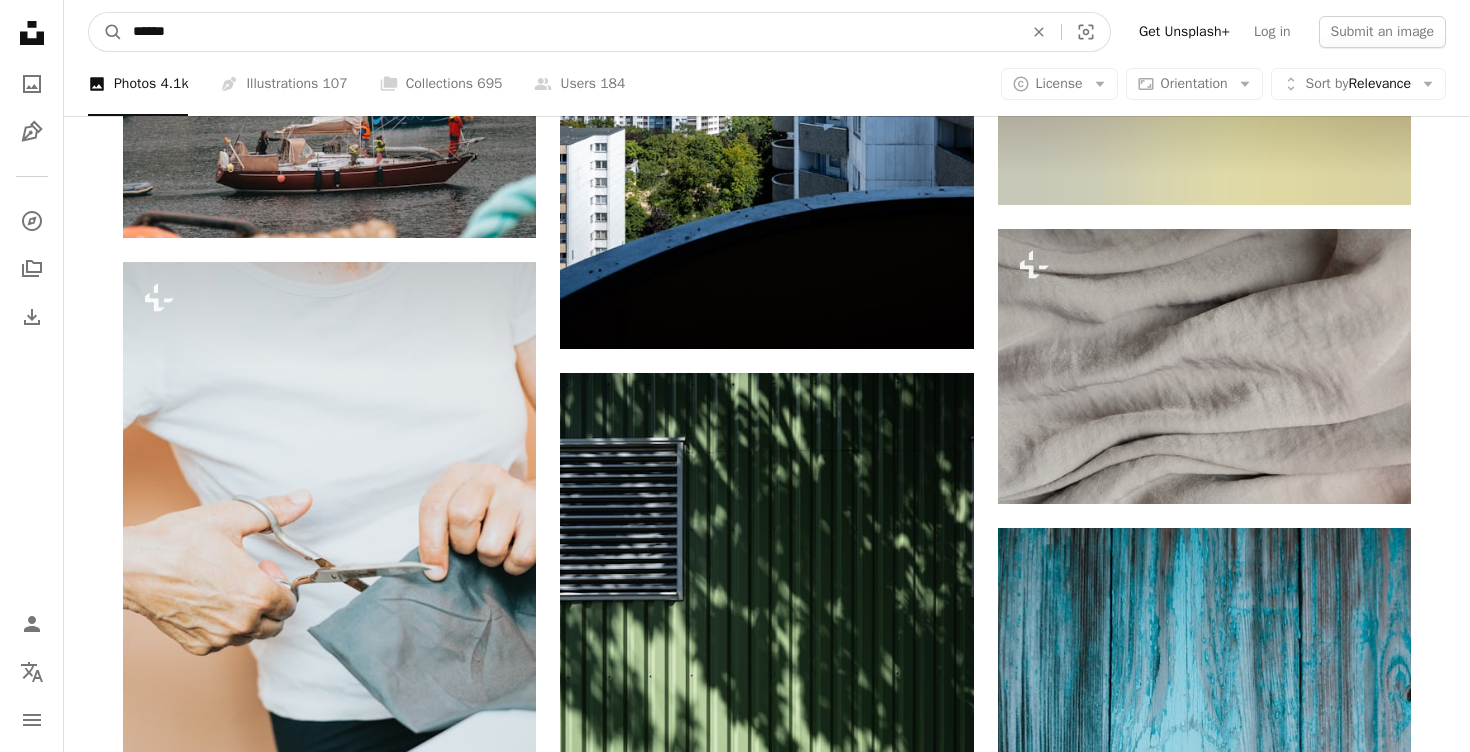 drag, startPoint x: 223, startPoint y: 30, endPoint x: 0, endPoint y: -25, distance: 229.68239 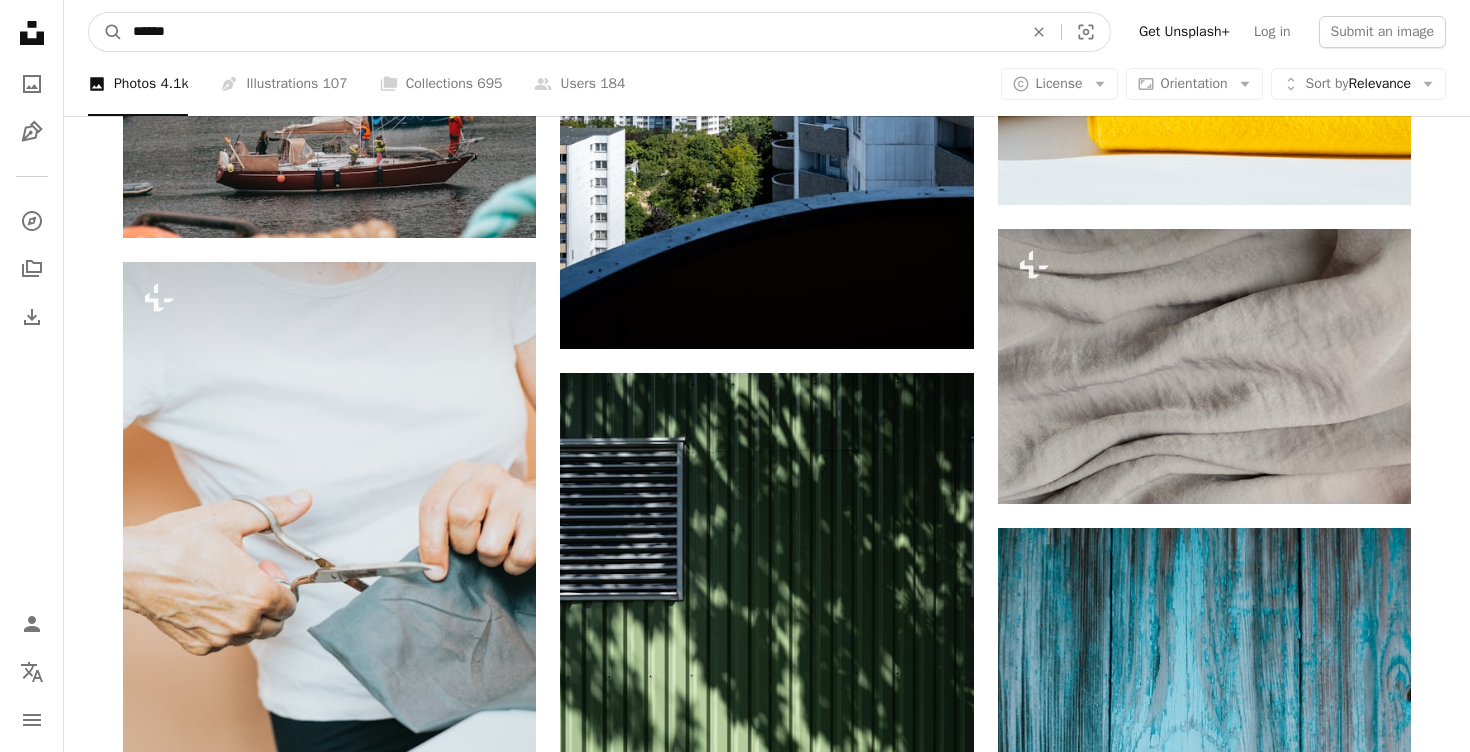 click on "[FIRST] [LAST]" at bounding box center (735, -20675) 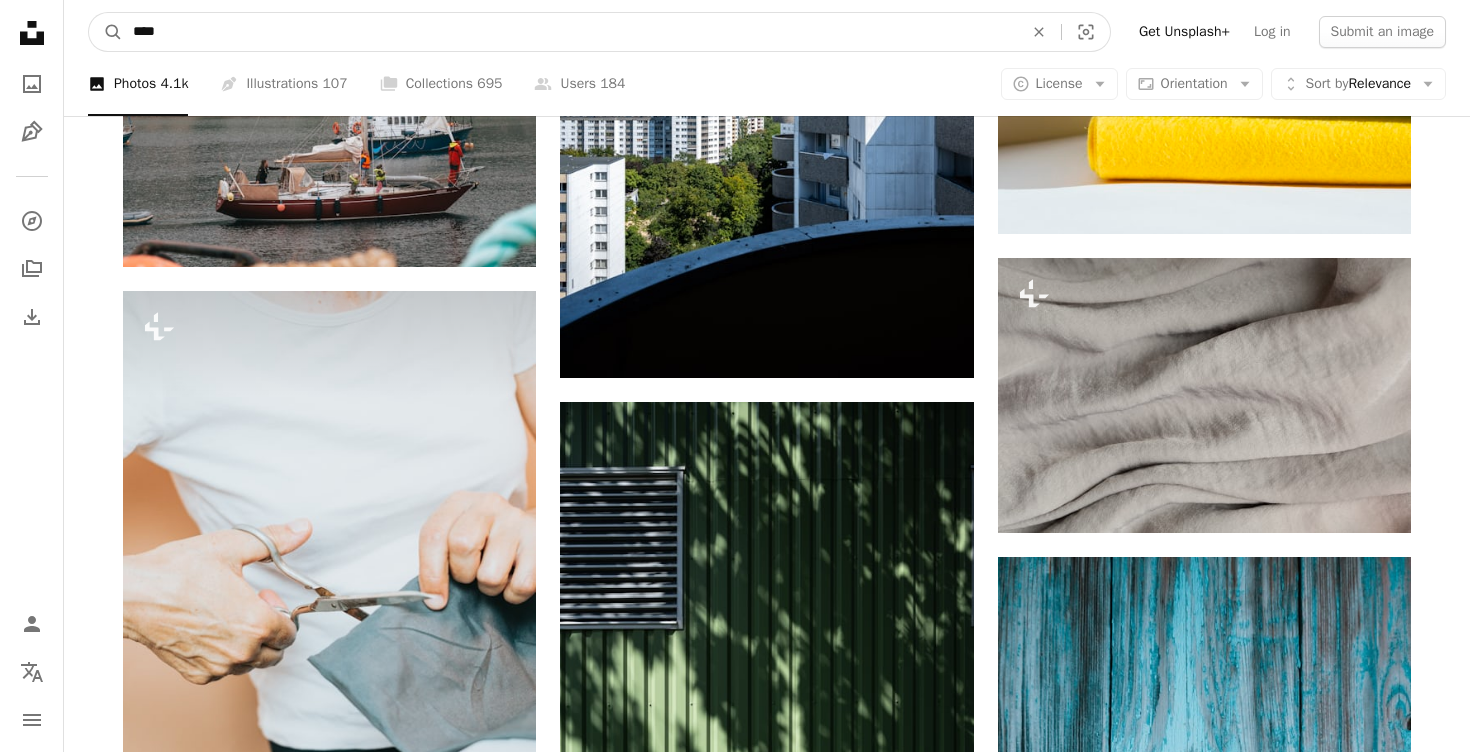 type on "*****" 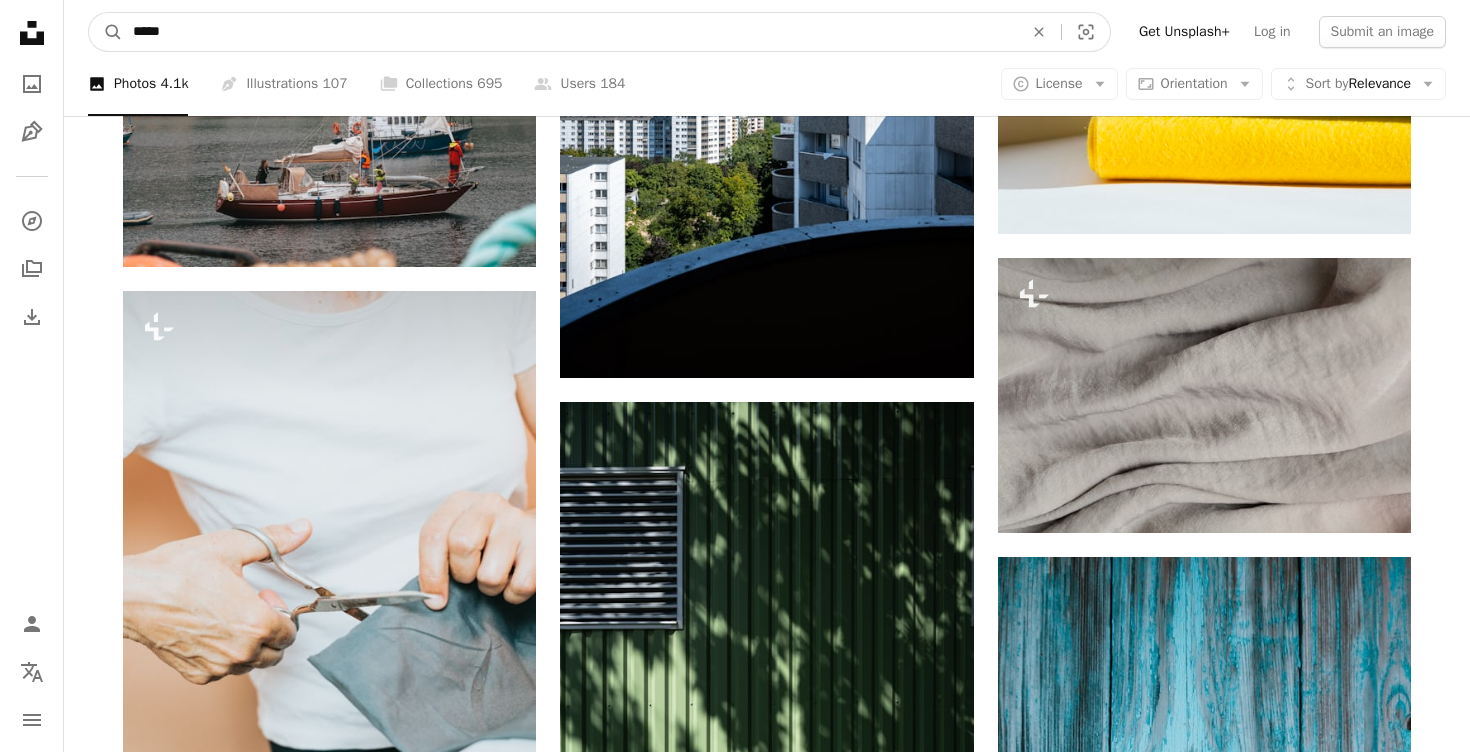 click on "A magnifying glass" at bounding box center [106, 32] 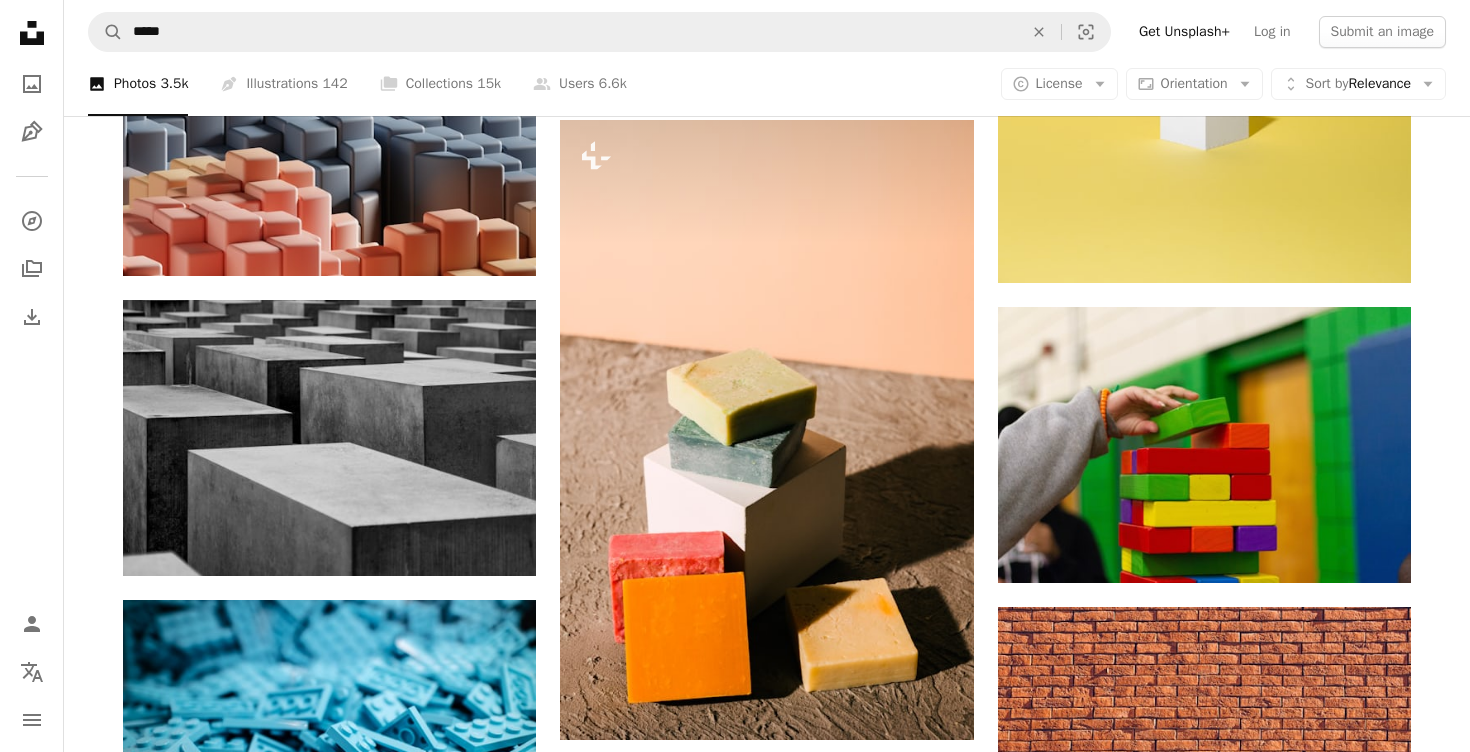 scroll, scrollTop: 1392, scrollLeft: 0, axis: vertical 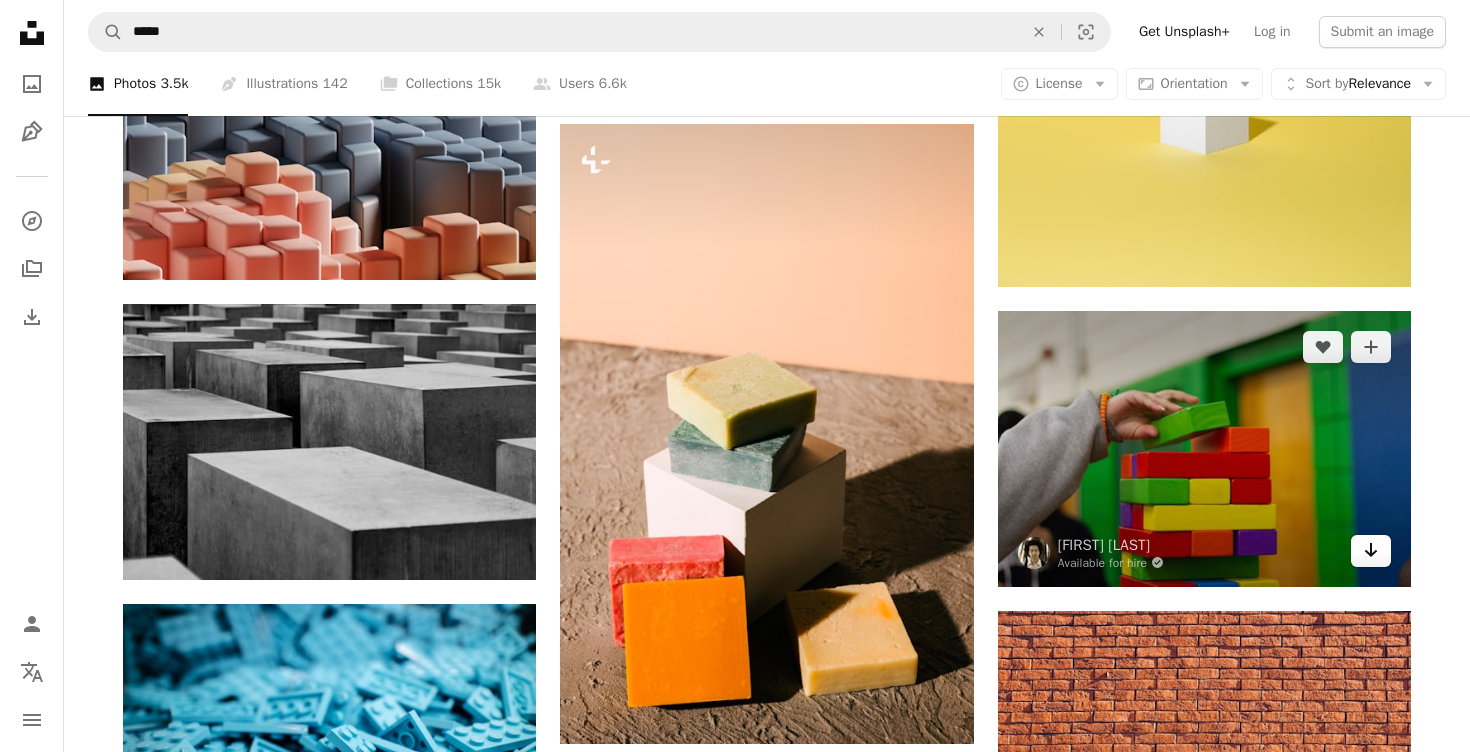 click on "Arrow pointing down" at bounding box center (1371, 551) 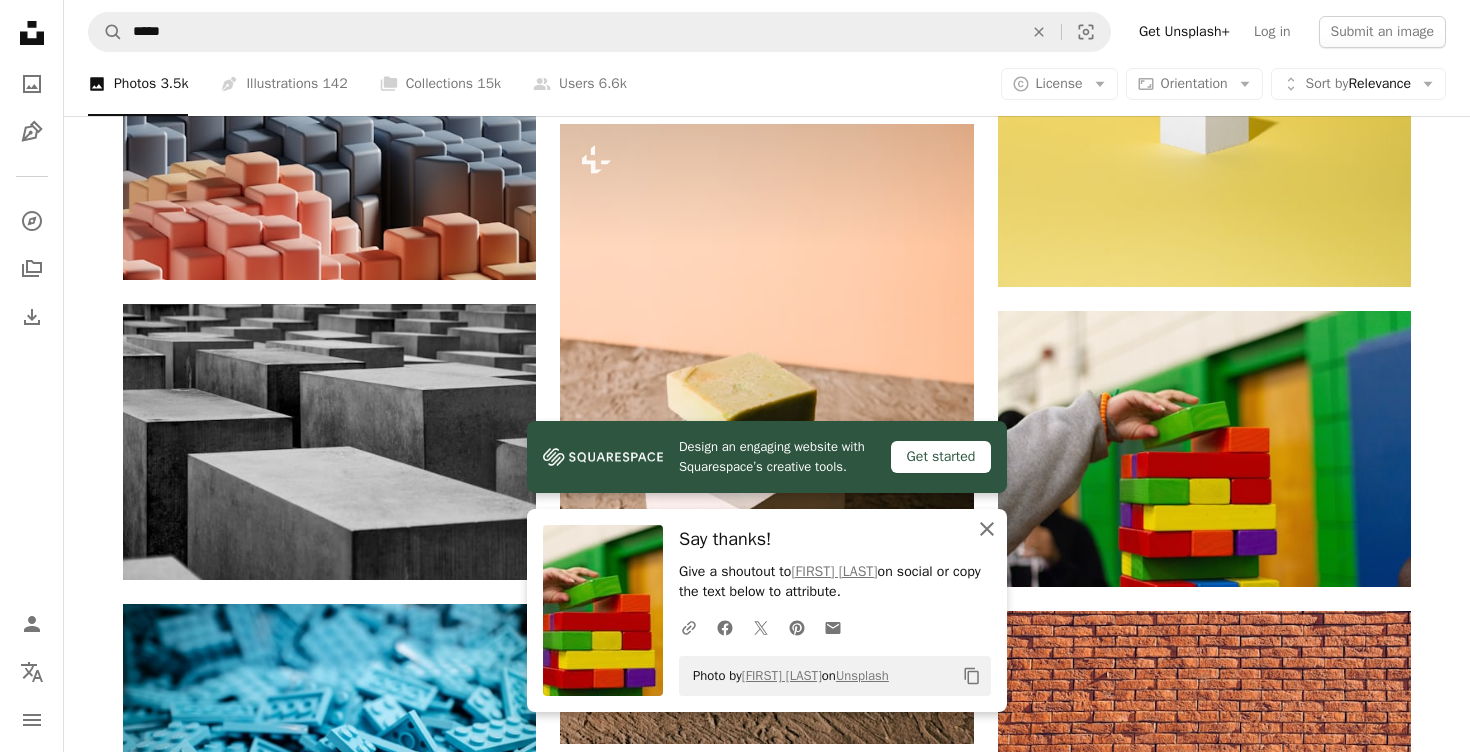 click on "An X shape" 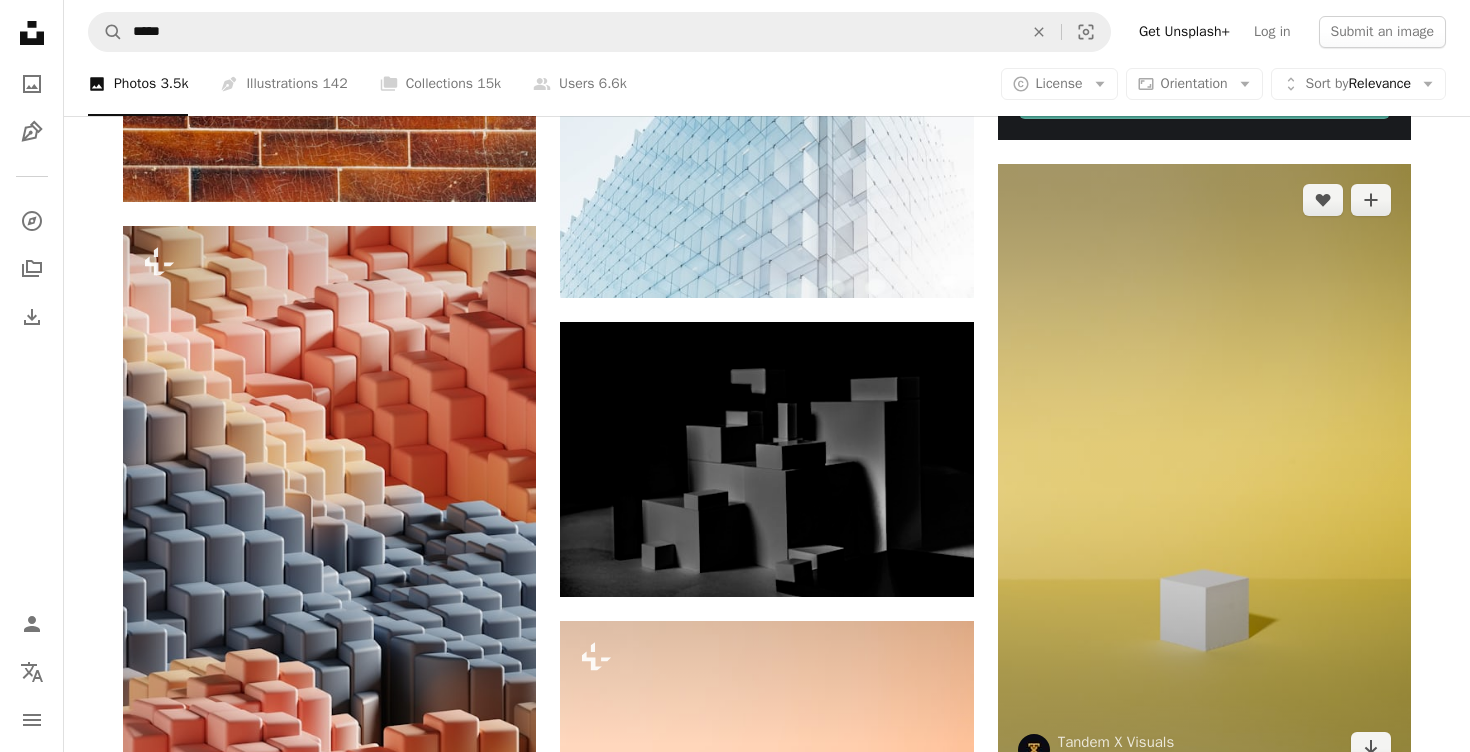 scroll, scrollTop: 879, scrollLeft: 0, axis: vertical 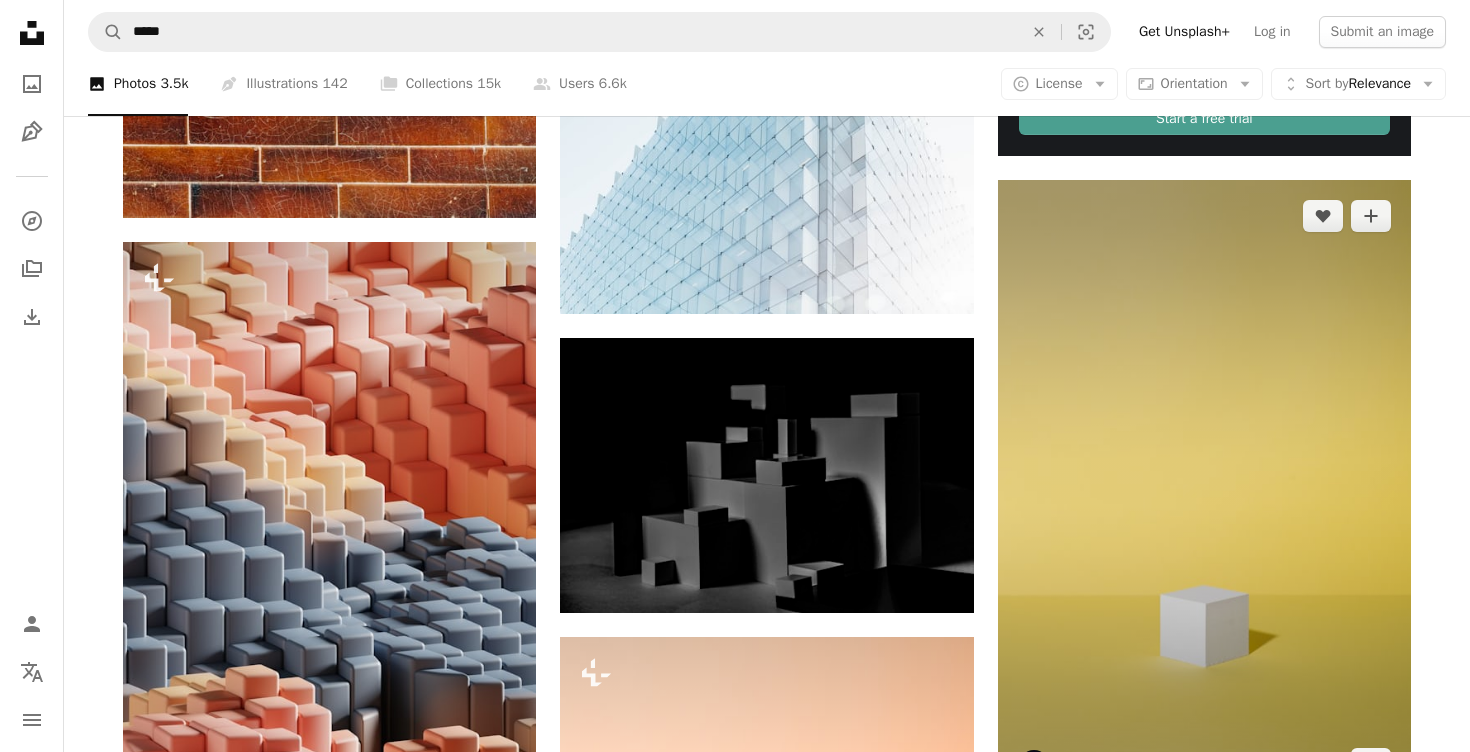 click on "–– ––– –––  –– ––– –  ––– –––  ––––  –   – –– –––  – – ––– –– –– –––– –– Take your designs to the next level. Start a free trial" at bounding box center (1204, 95) 